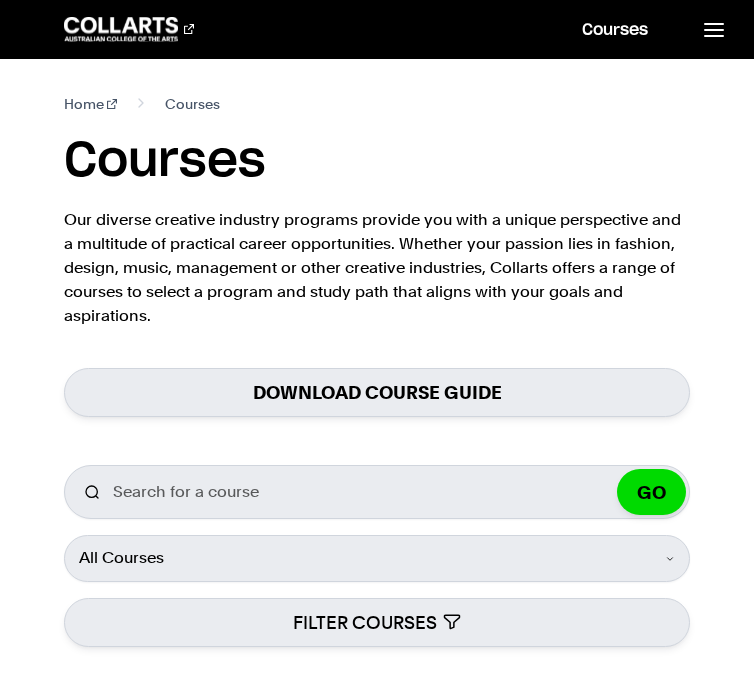 scroll, scrollTop: 0, scrollLeft: 0, axis: both 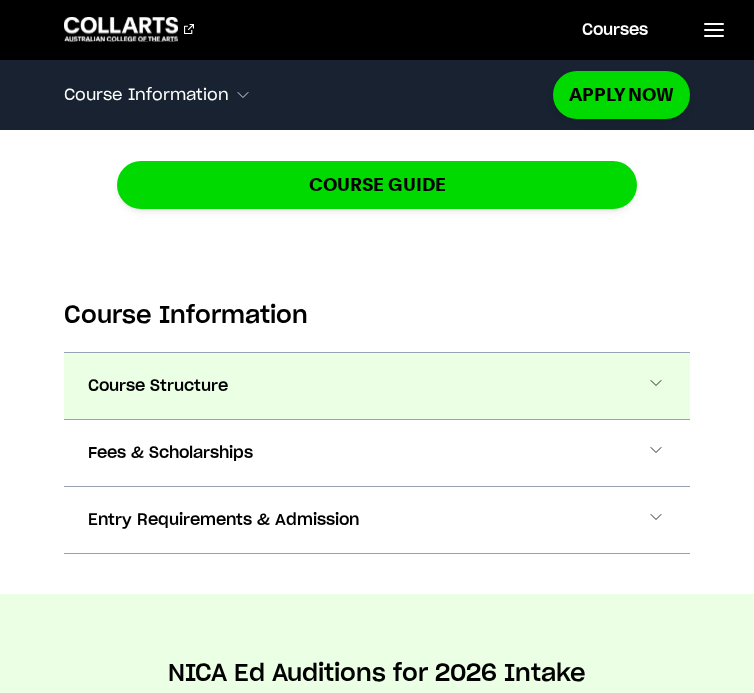 click on "Course Structure" at bounding box center (377, 386) 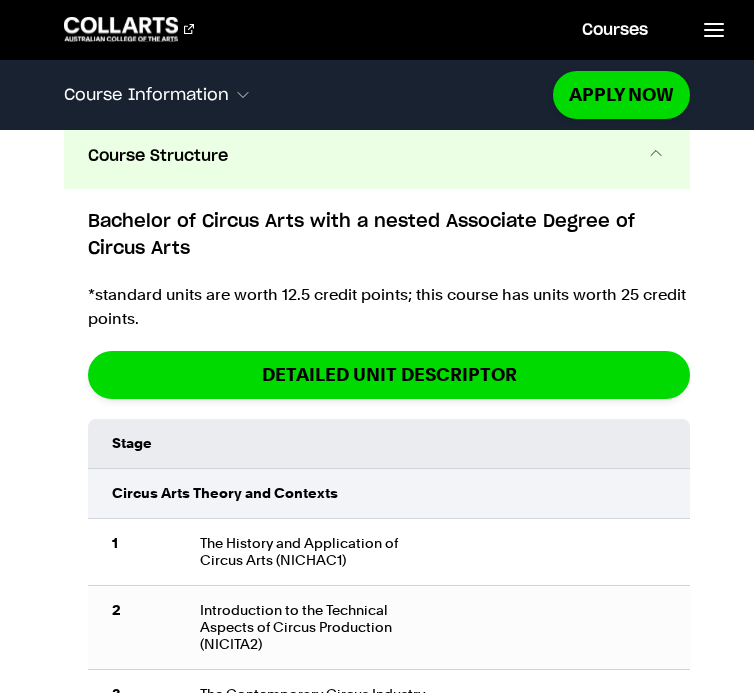 scroll, scrollTop: 1882, scrollLeft: 0, axis: vertical 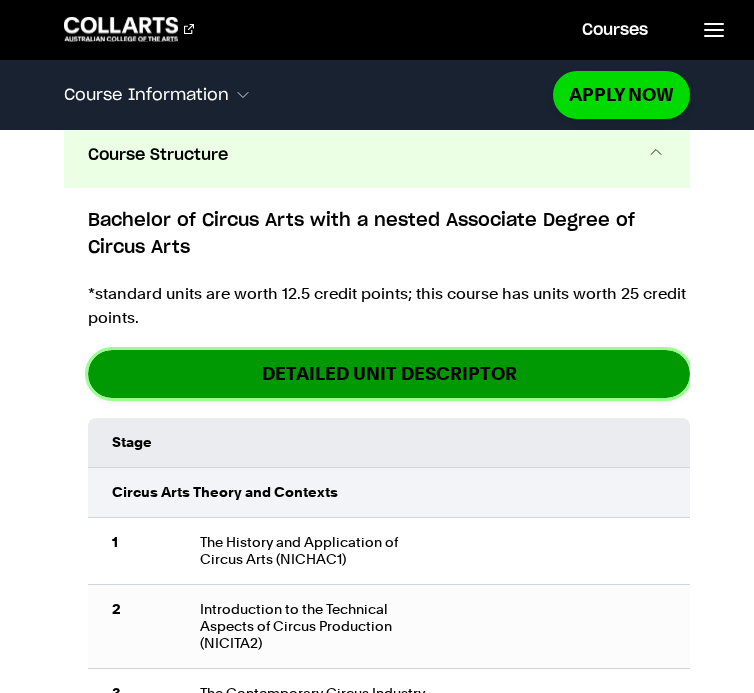 click on "DETAILED UNIT DESCRIPTOR" at bounding box center [389, 373] 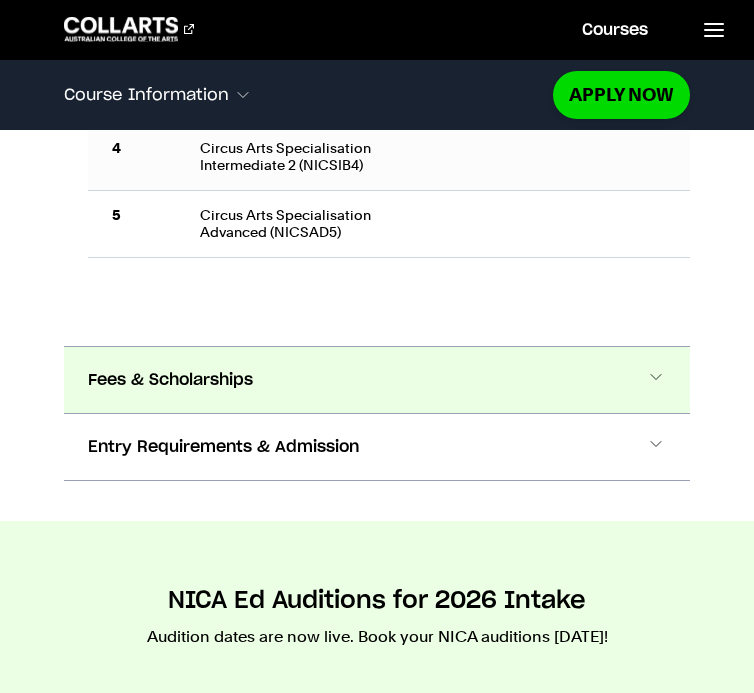 click on "Fees & Scholarships" at bounding box center (377, 380) 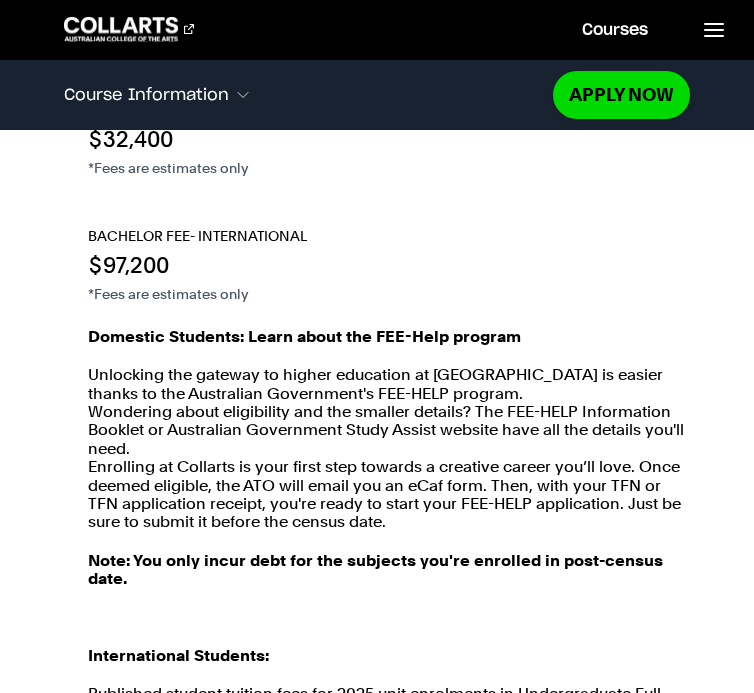 scroll, scrollTop: 4605, scrollLeft: 0, axis: vertical 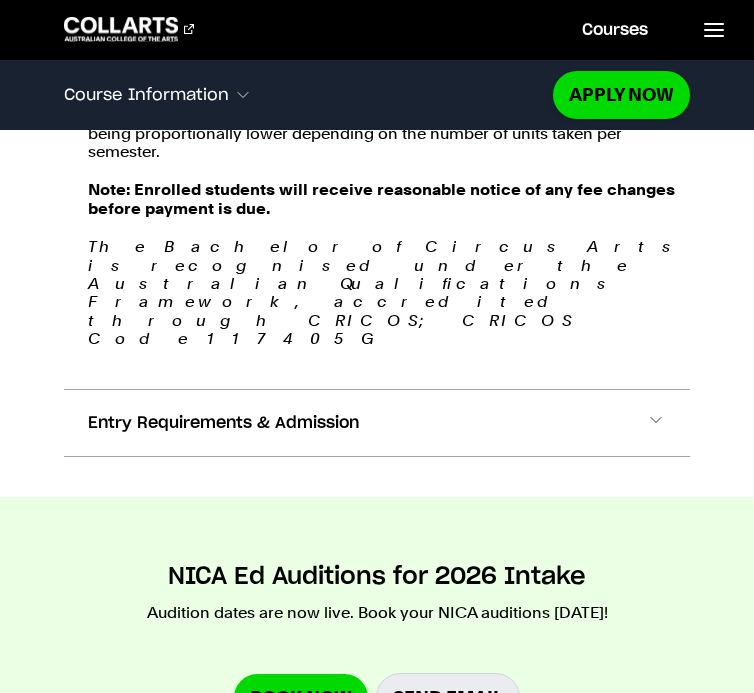 click on "Entry Requirements & Admission" at bounding box center (377, 423) 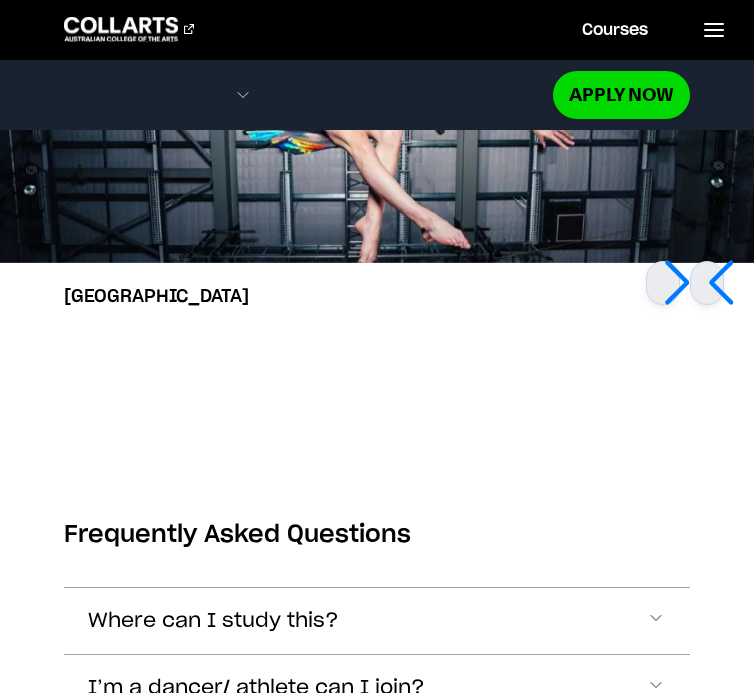 scroll, scrollTop: 9386, scrollLeft: 0, axis: vertical 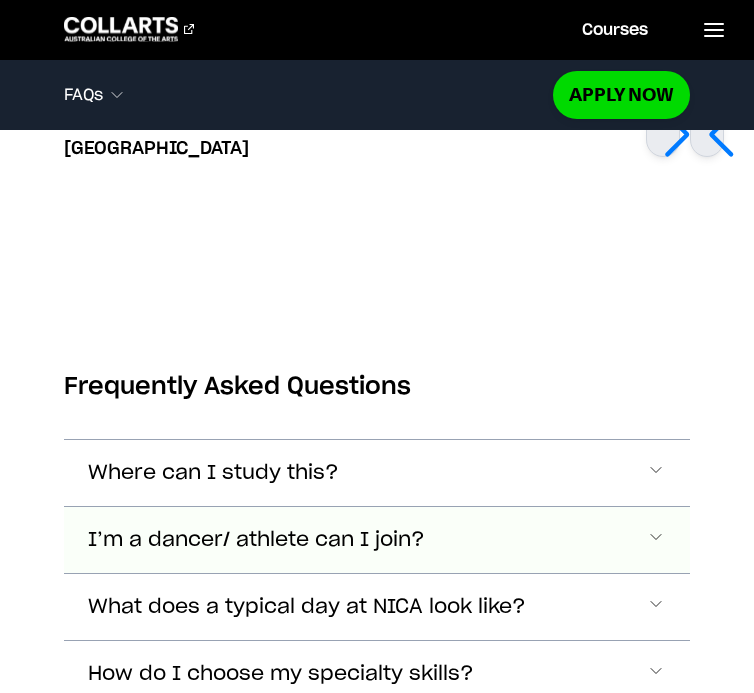click on "I’m a dancer/ athlete can I join?" at bounding box center (377, 473) 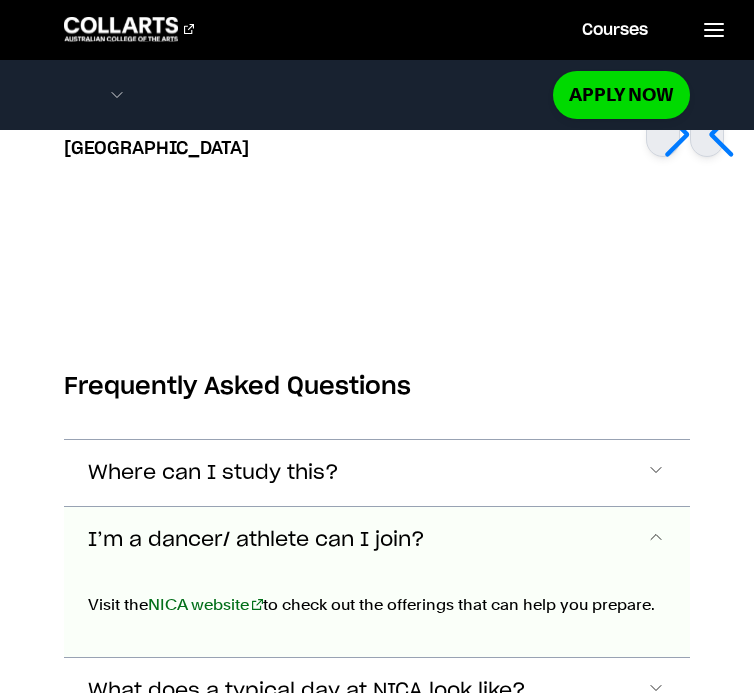 scroll, scrollTop: 9583, scrollLeft: 0, axis: vertical 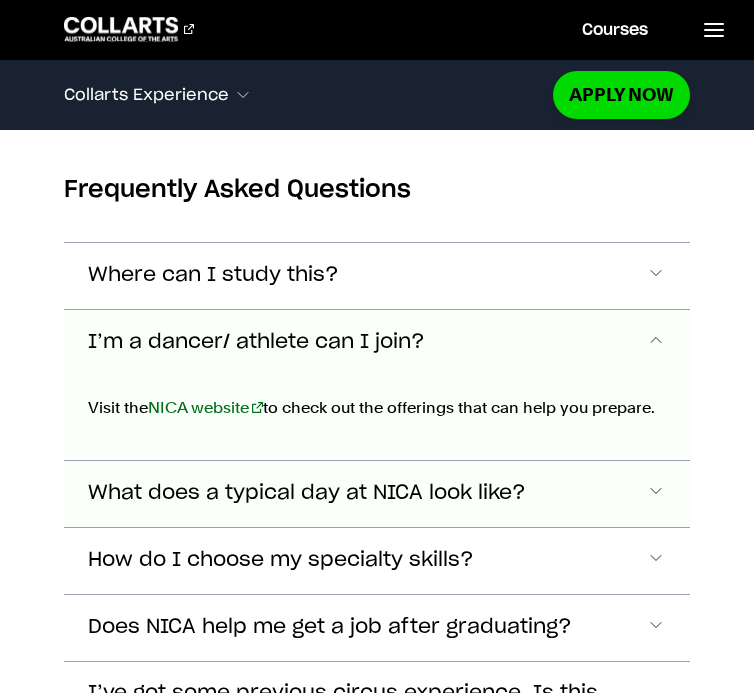 click on "What does a typical day at NICA look like?" at bounding box center (213, 275) 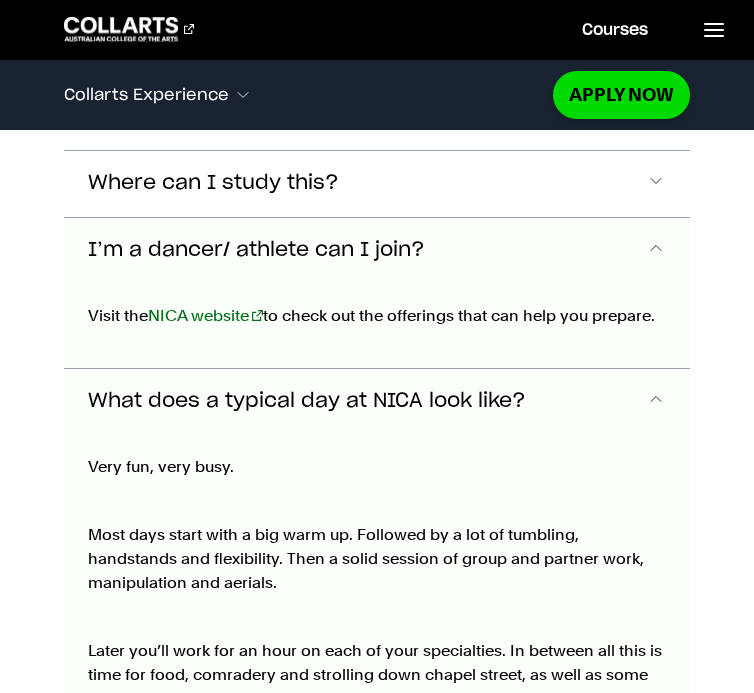 scroll, scrollTop: 9726, scrollLeft: 0, axis: vertical 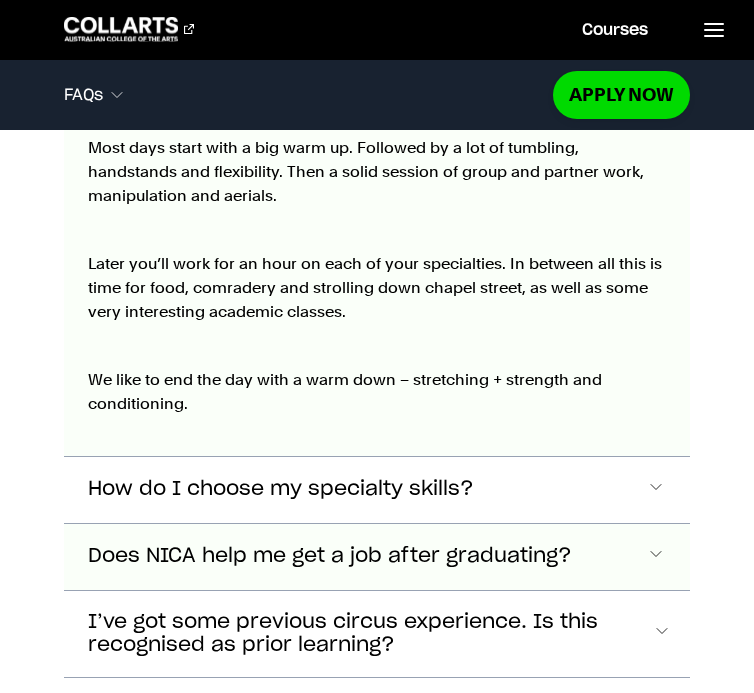 click on "Does NICA help me get a job after graduating?" at bounding box center (377, -203) 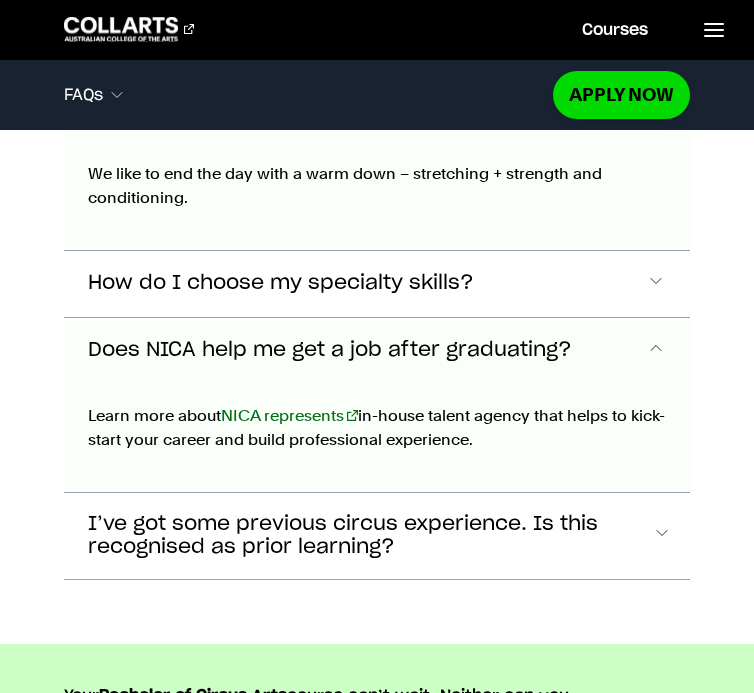 scroll, scrollTop: 10276, scrollLeft: 0, axis: vertical 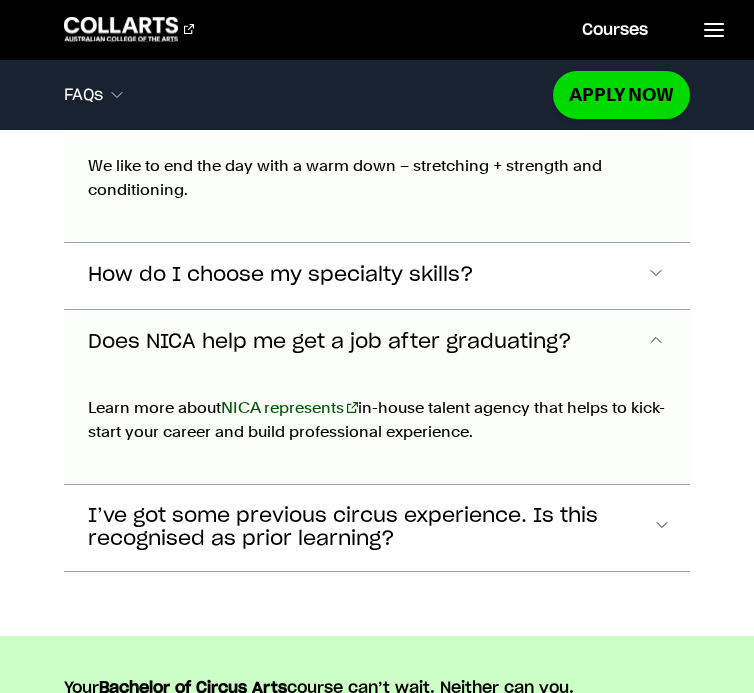 click on "NICA represents" at bounding box center [289, 407] 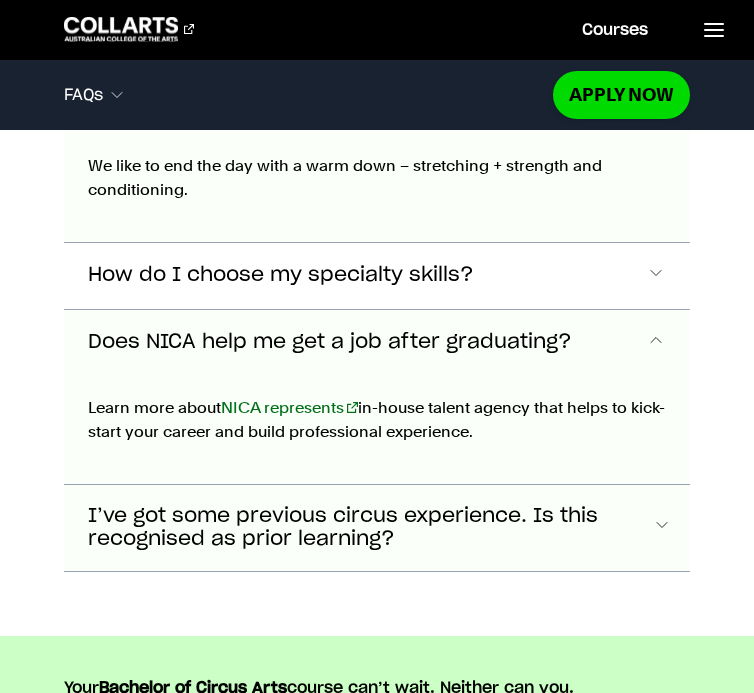 click on "I’ve got some previous circus experience. Is this recognised as prior learning?" at bounding box center [213, -418] 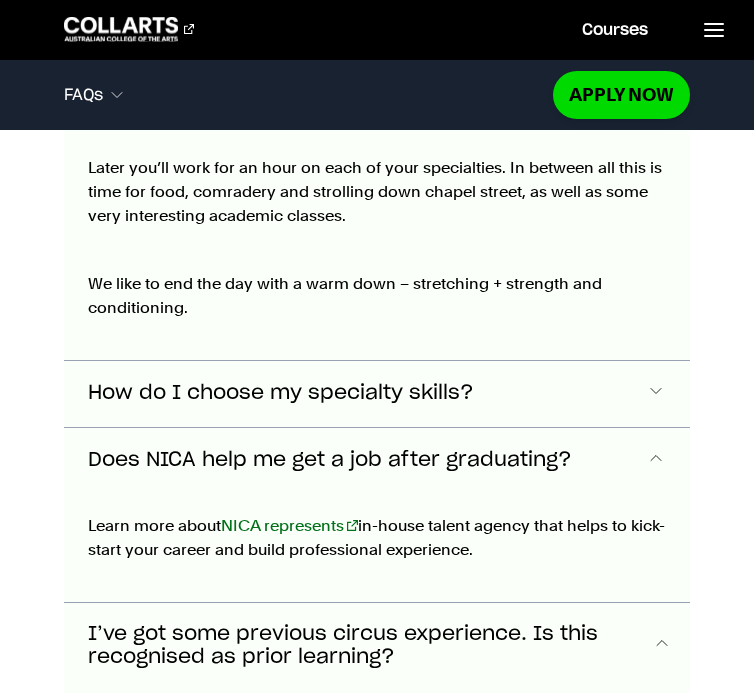 click on "How do I choose my specialty skills?" at bounding box center (213, -300) 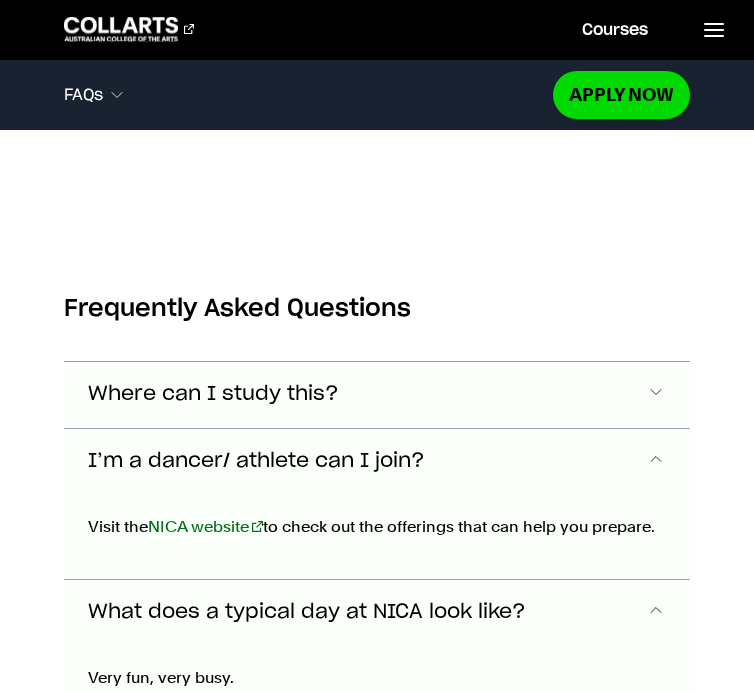 click on "Where can I study this?" at bounding box center [377, 395] 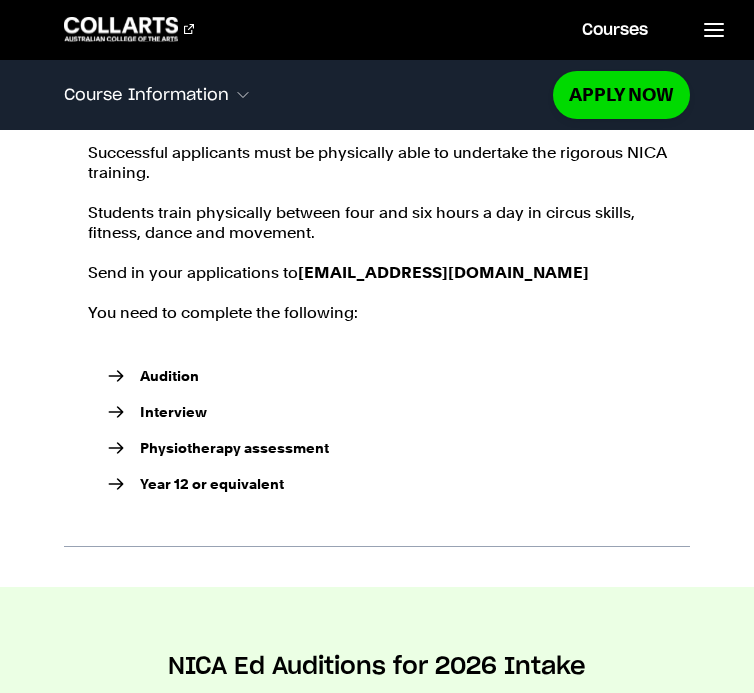 scroll, scrollTop: 5447, scrollLeft: 0, axis: vertical 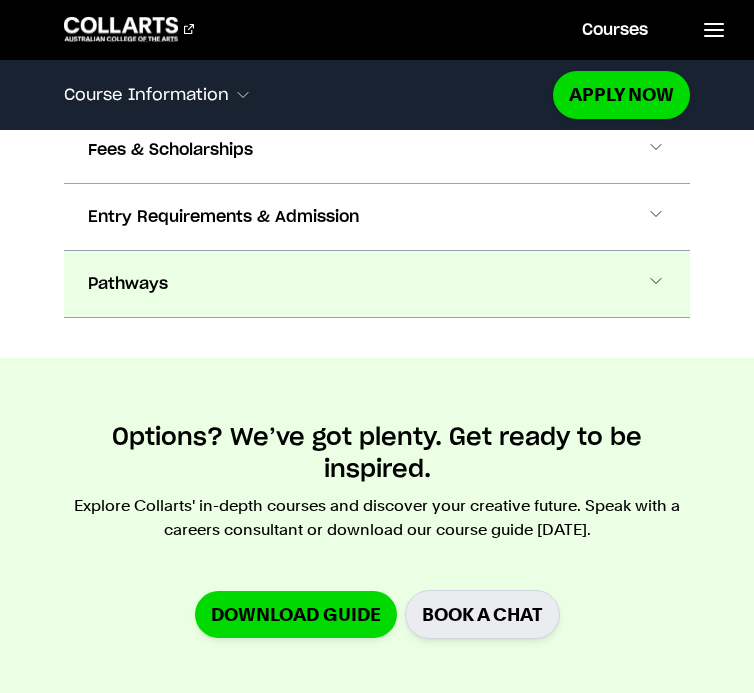click on "Pathways" at bounding box center [377, 284] 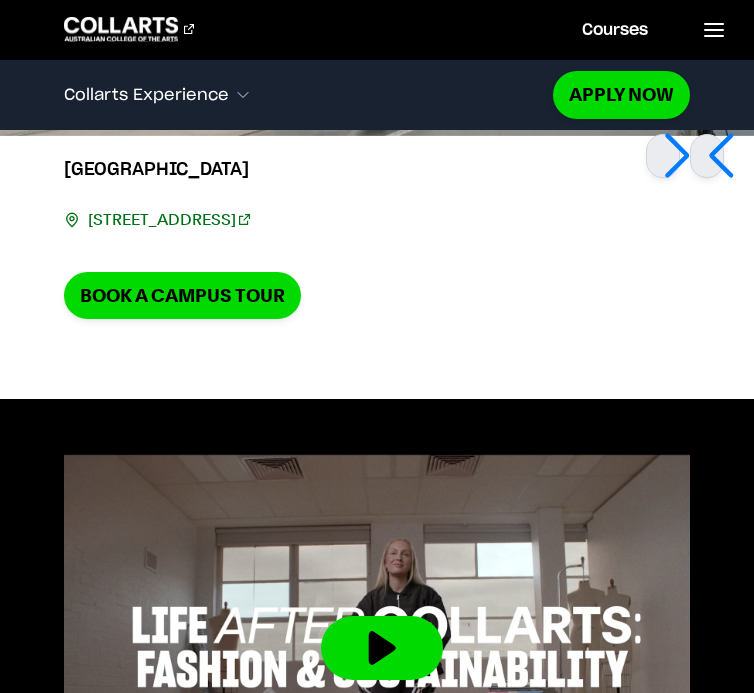 scroll, scrollTop: 6552, scrollLeft: 0, axis: vertical 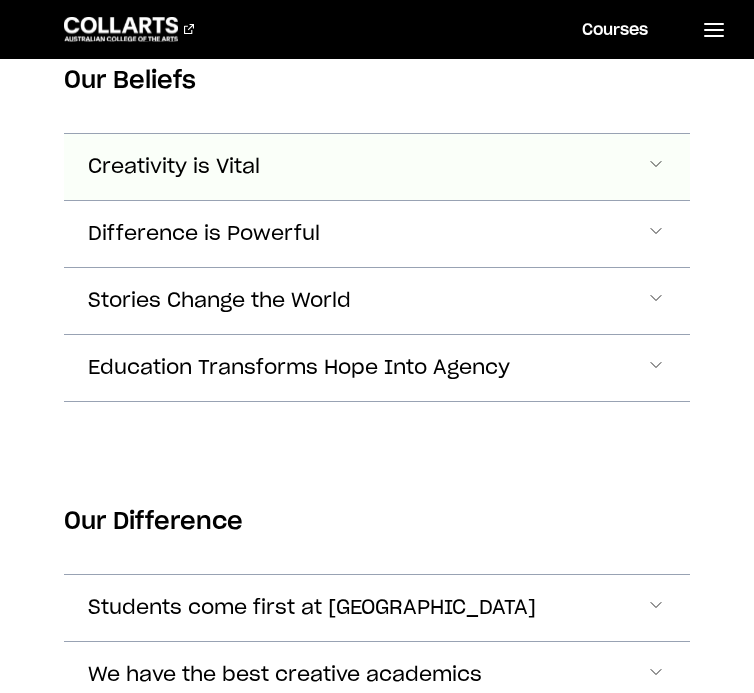 click on "Creativity is Vital" at bounding box center [377, 167] 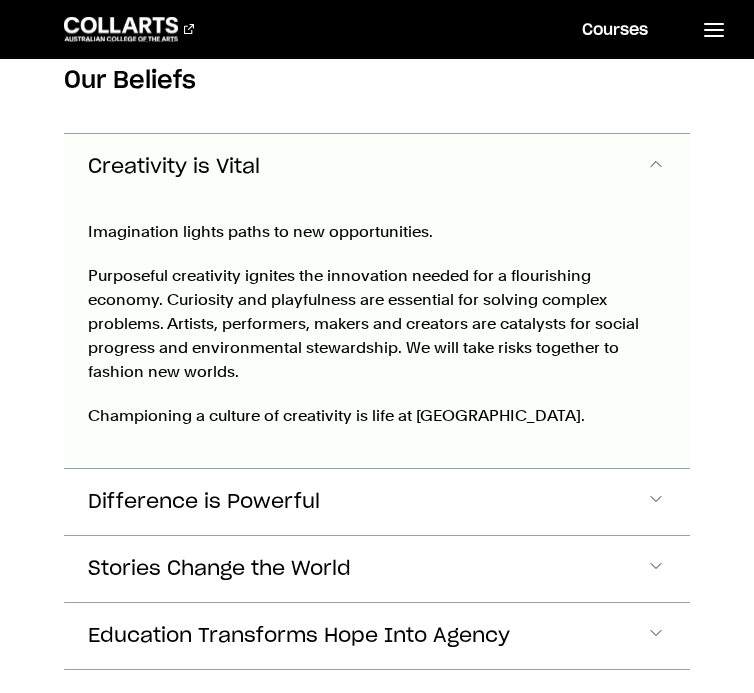 scroll, scrollTop: 773, scrollLeft: 0, axis: vertical 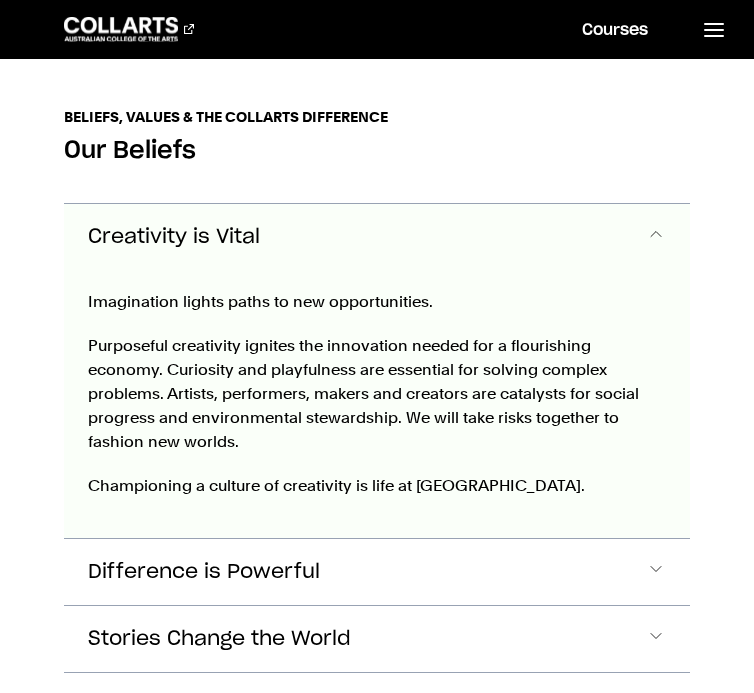 click on "Creativity is Vital" at bounding box center [377, 237] 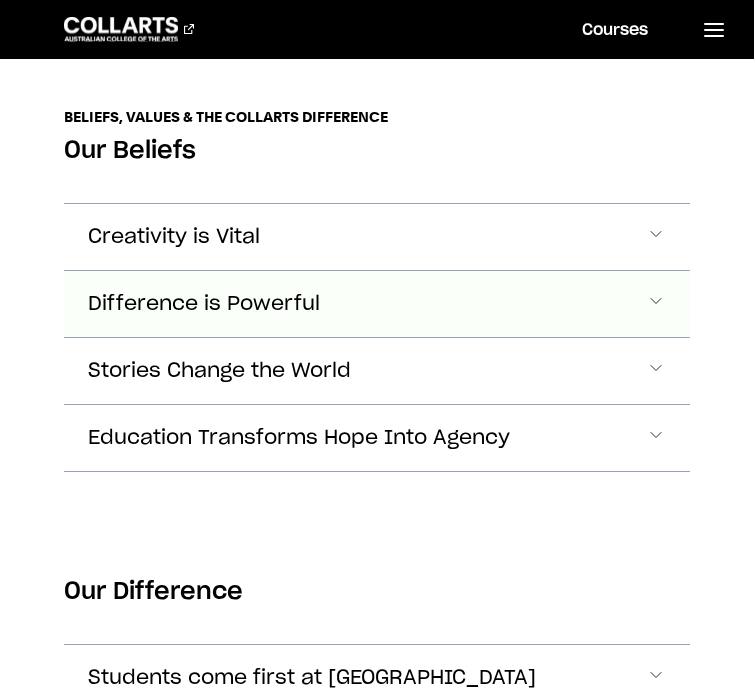 click on "Difference is Powerful" at bounding box center [174, 237] 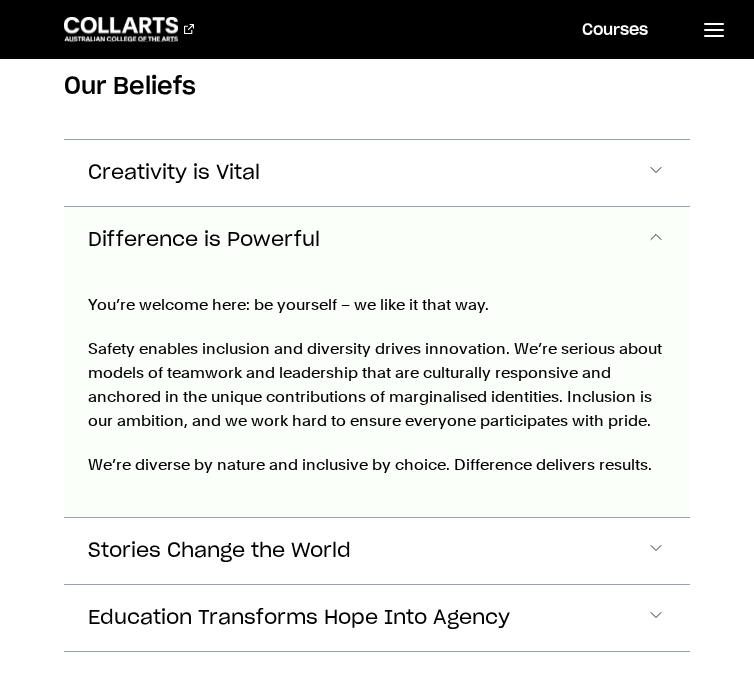 scroll, scrollTop: 840, scrollLeft: 0, axis: vertical 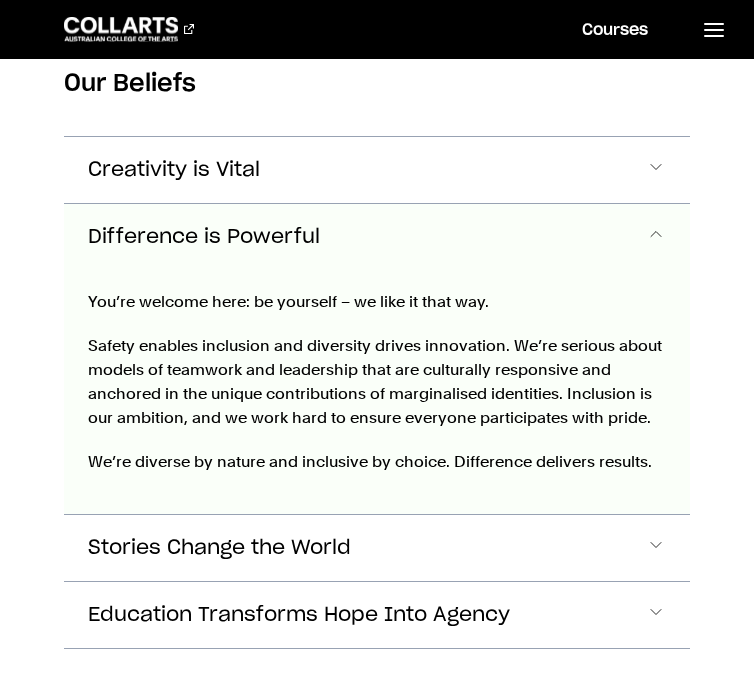 click on "Difference is Powerful" at bounding box center (204, 237) 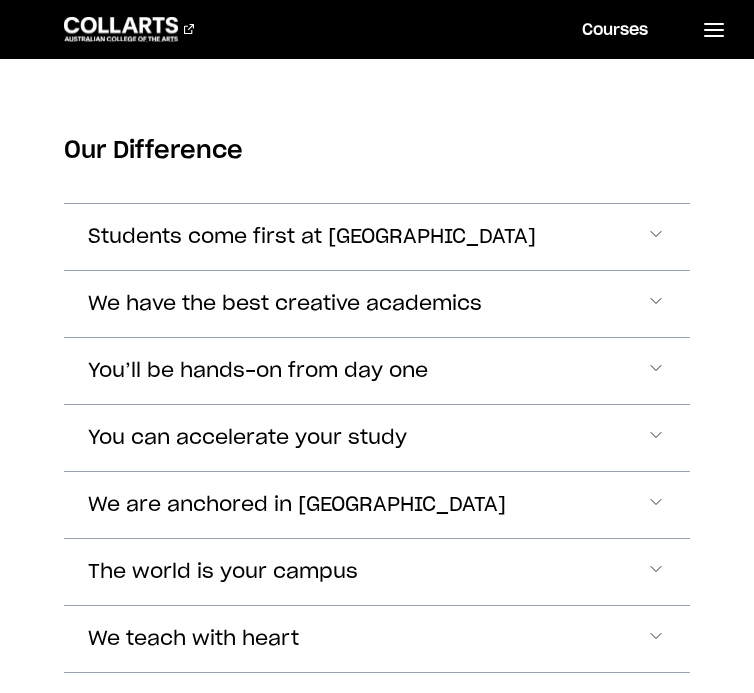scroll, scrollTop: 1221, scrollLeft: 0, axis: vertical 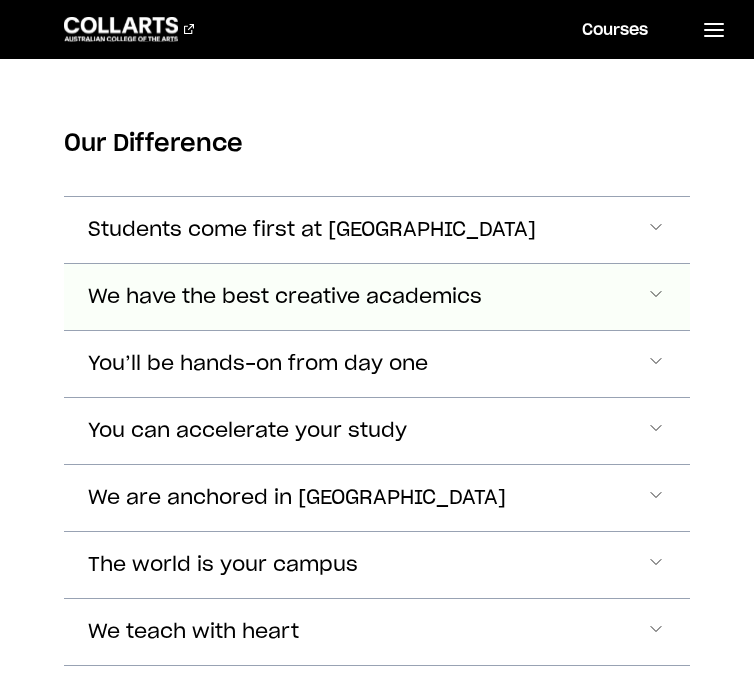 click on "We have the best creative academics" at bounding box center [174, -211] 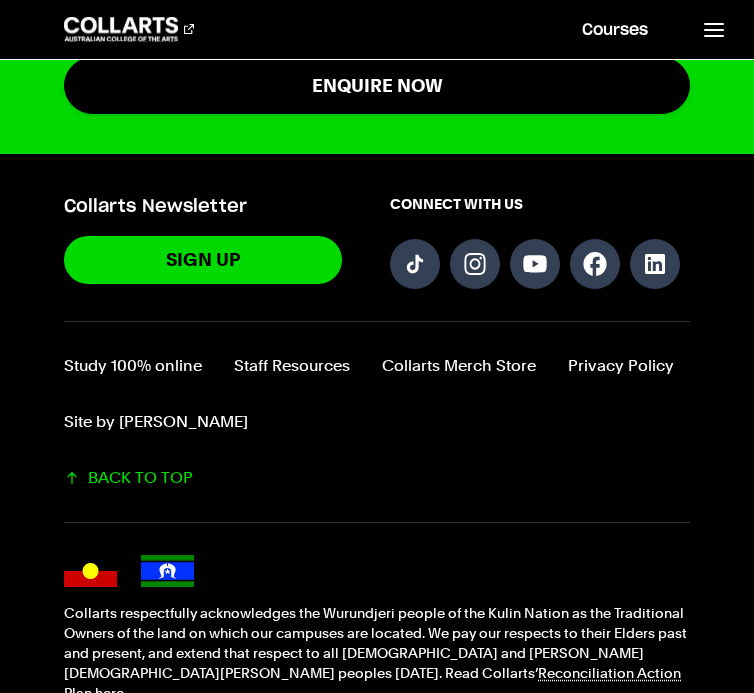 scroll, scrollTop: 2869, scrollLeft: 0, axis: vertical 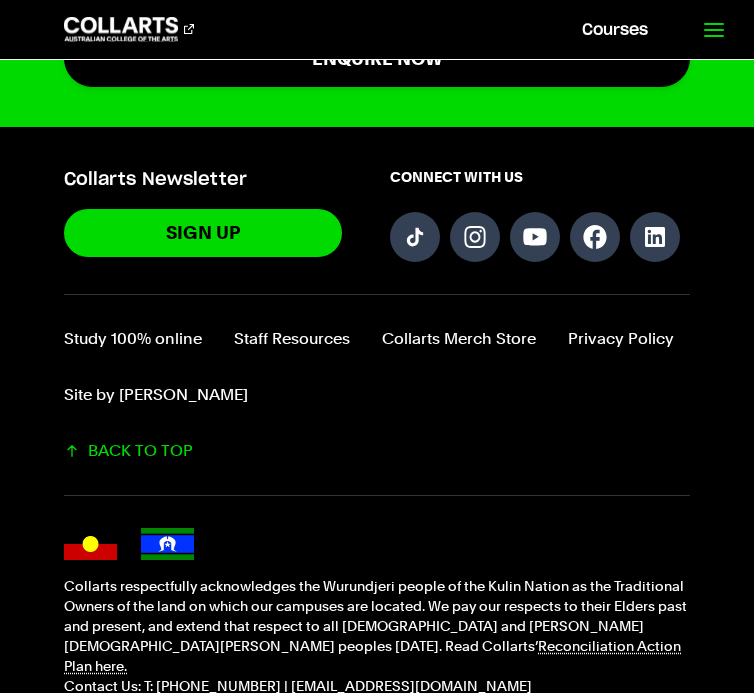 click at bounding box center [713, 29] 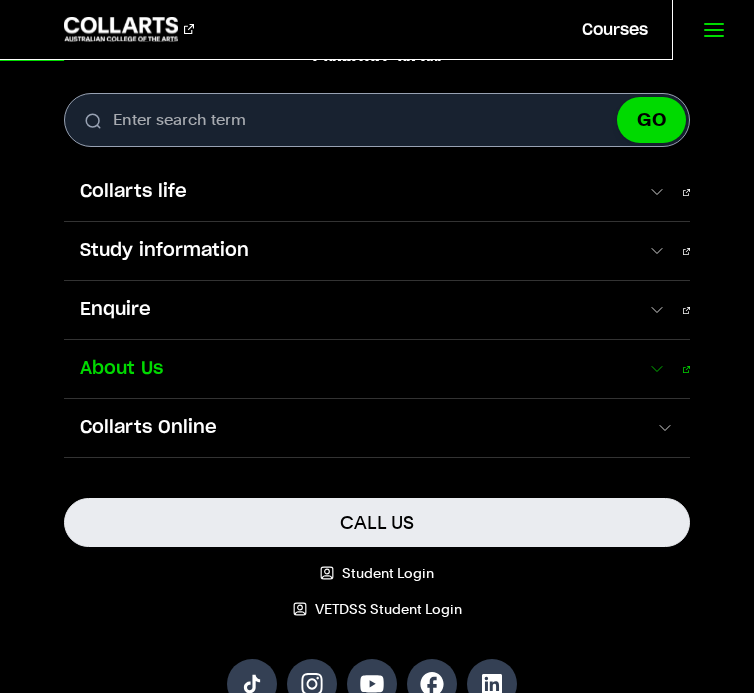 click on "About Us" at bounding box center (377, 369) 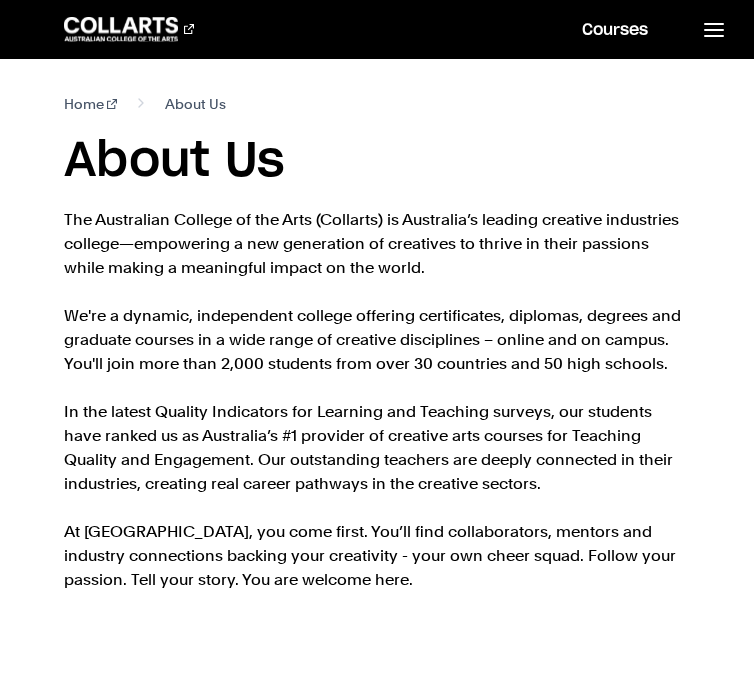 scroll, scrollTop: 0, scrollLeft: 0, axis: both 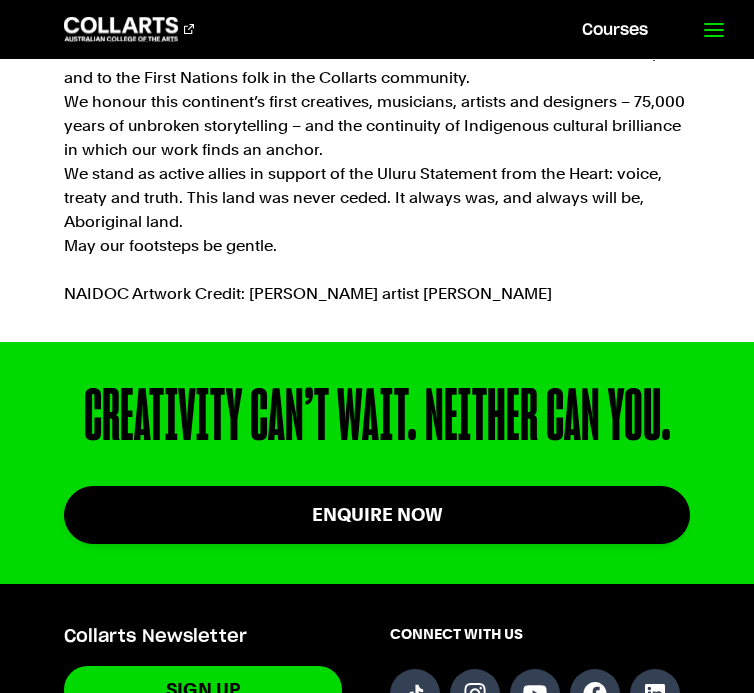 click 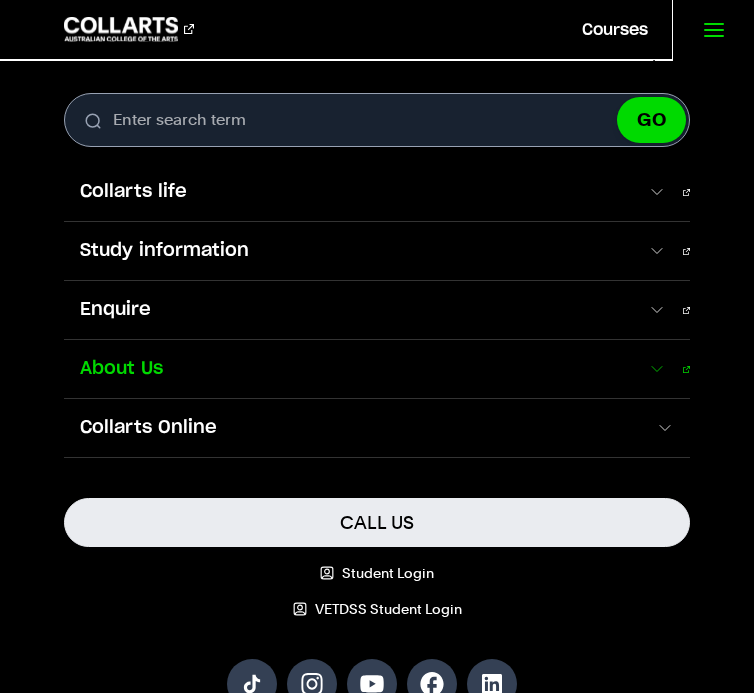 click at bounding box center [656, 369] 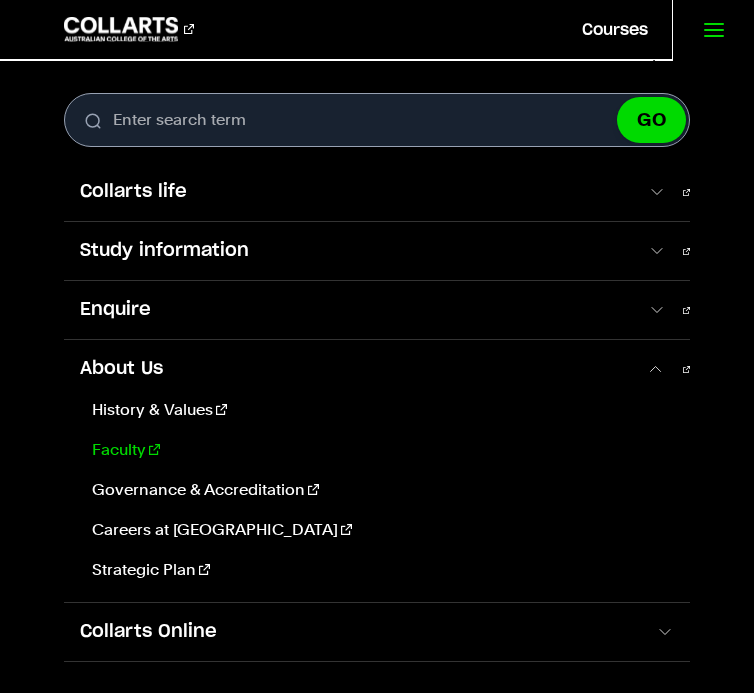 click on "Faculty" at bounding box center (379, 450) 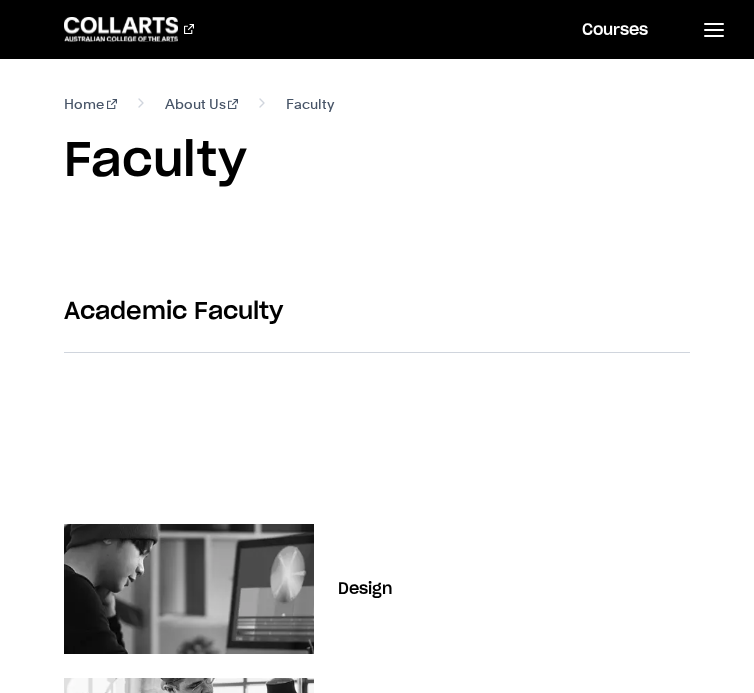 scroll, scrollTop: 0, scrollLeft: 0, axis: both 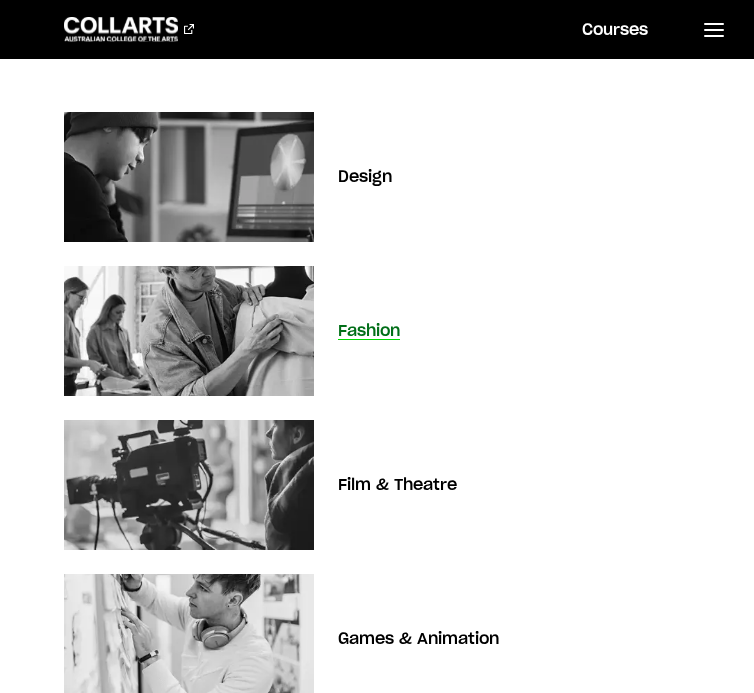 click at bounding box center [189, 331] 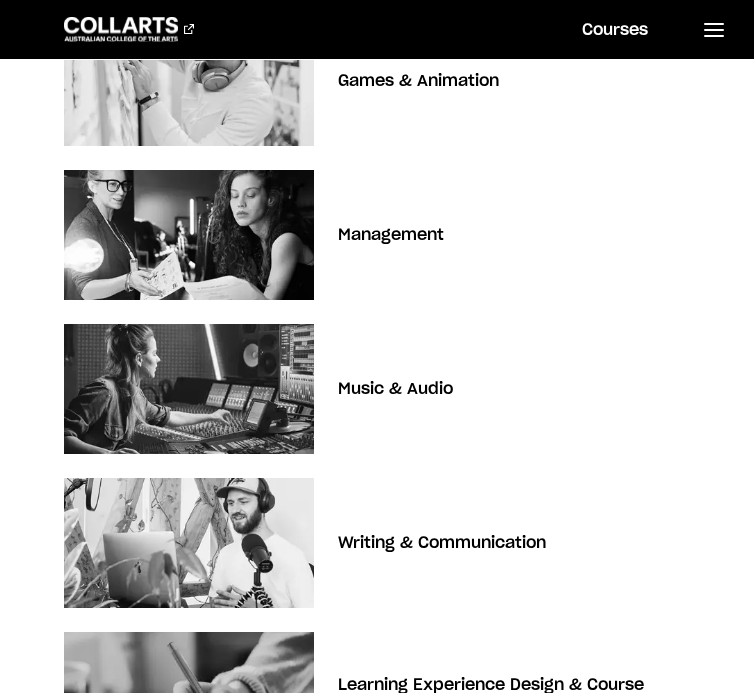 scroll, scrollTop: 1051, scrollLeft: 0, axis: vertical 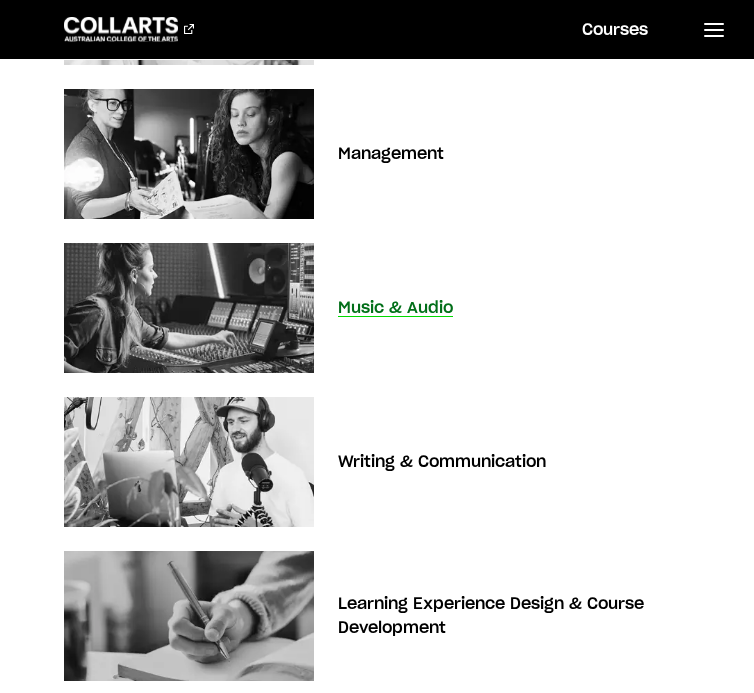 click at bounding box center [189, 308] 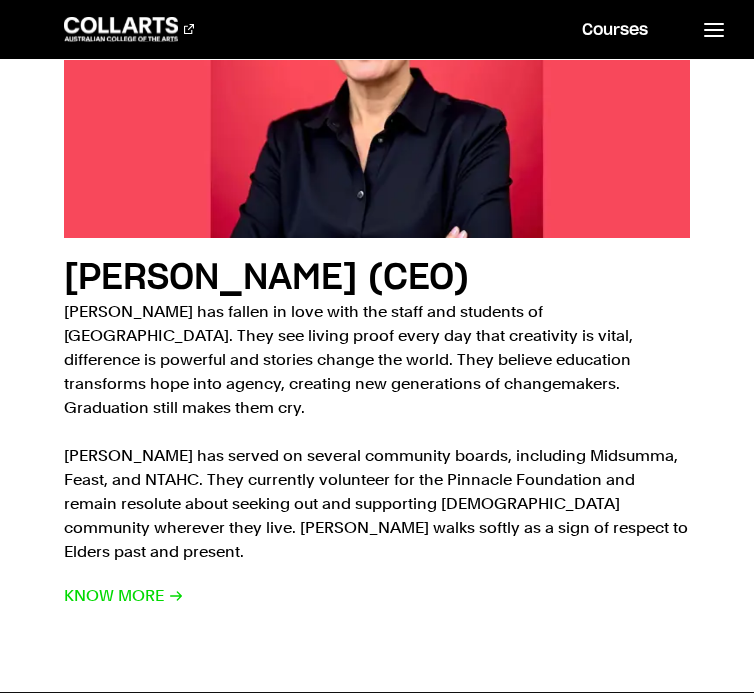 scroll, scrollTop: 2341, scrollLeft: 0, axis: vertical 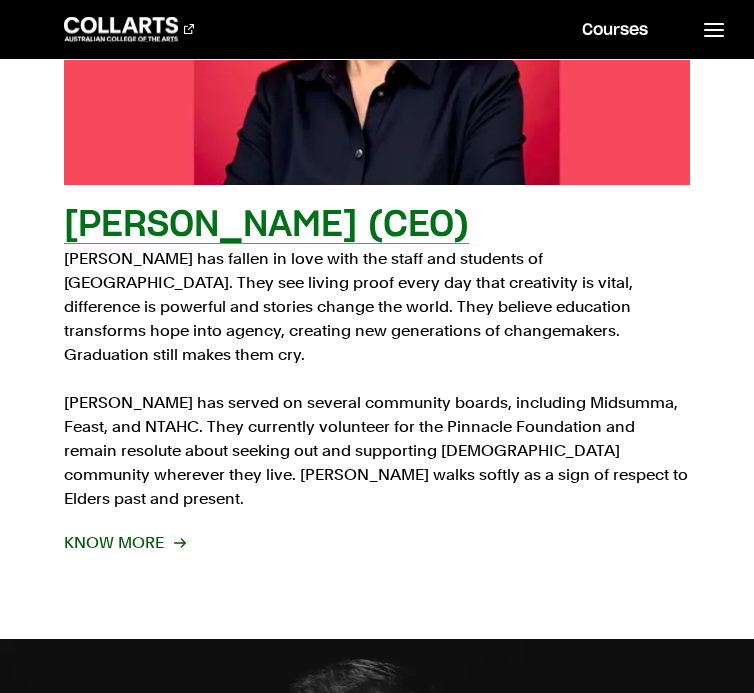 click on "Sam Jacob (CEO)" at bounding box center (266, 225) 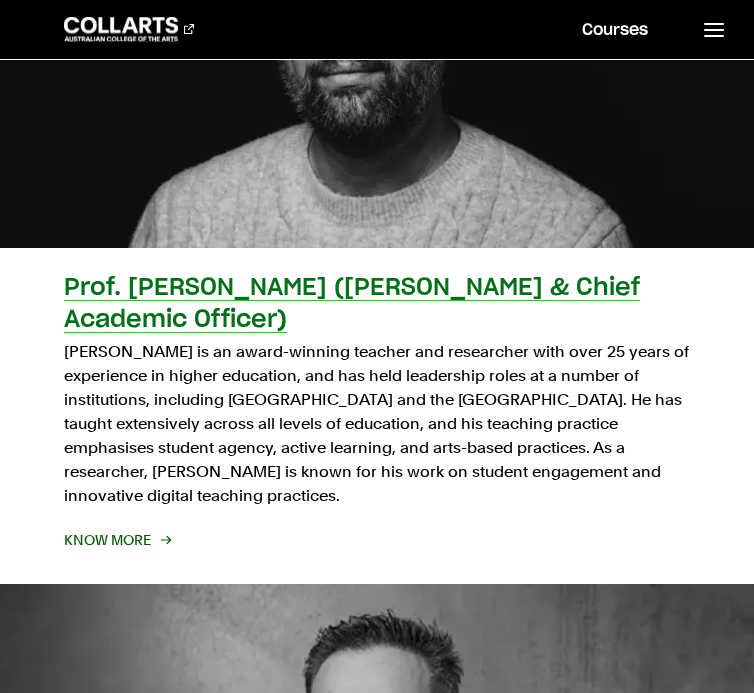 scroll, scrollTop: 3152, scrollLeft: 0, axis: vertical 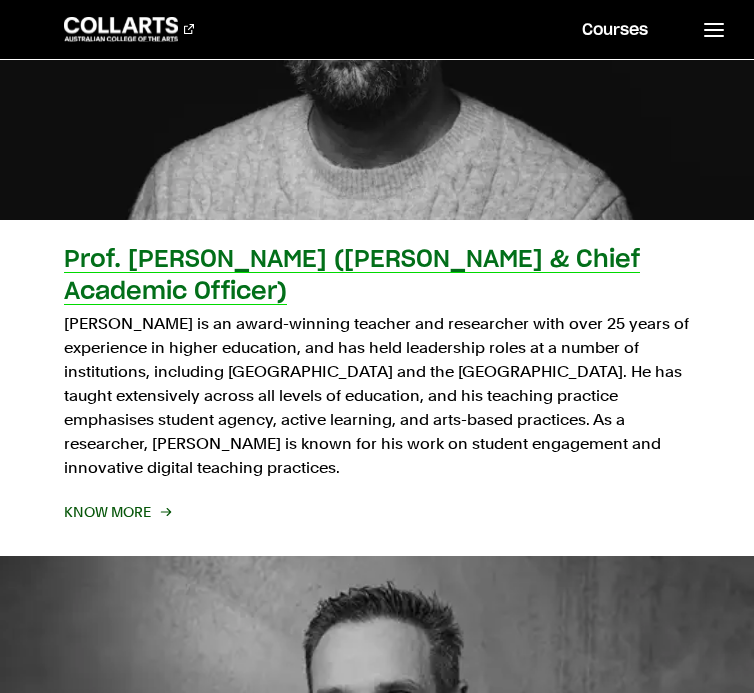 click on "Know More" at bounding box center (116, 512) 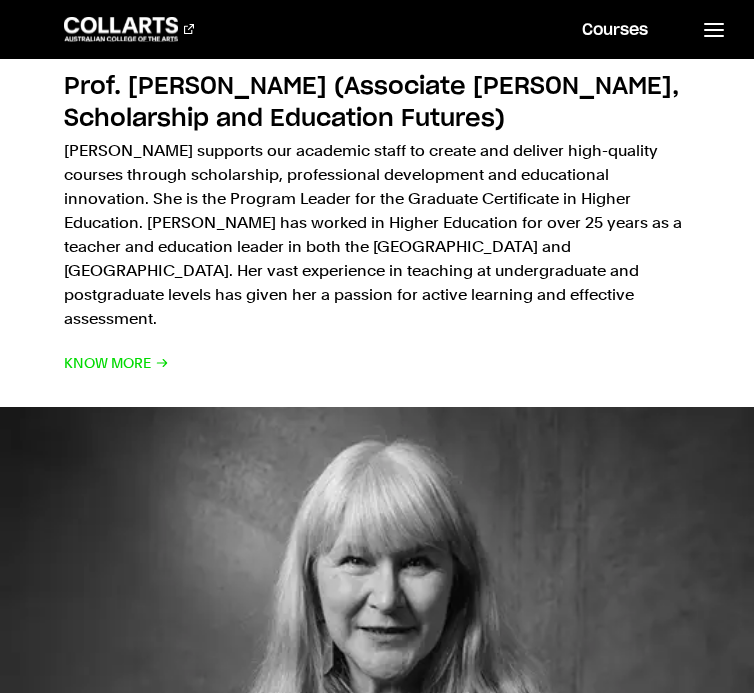 scroll, scrollTop: 6953, scrollLeft: 0, axis: vertical 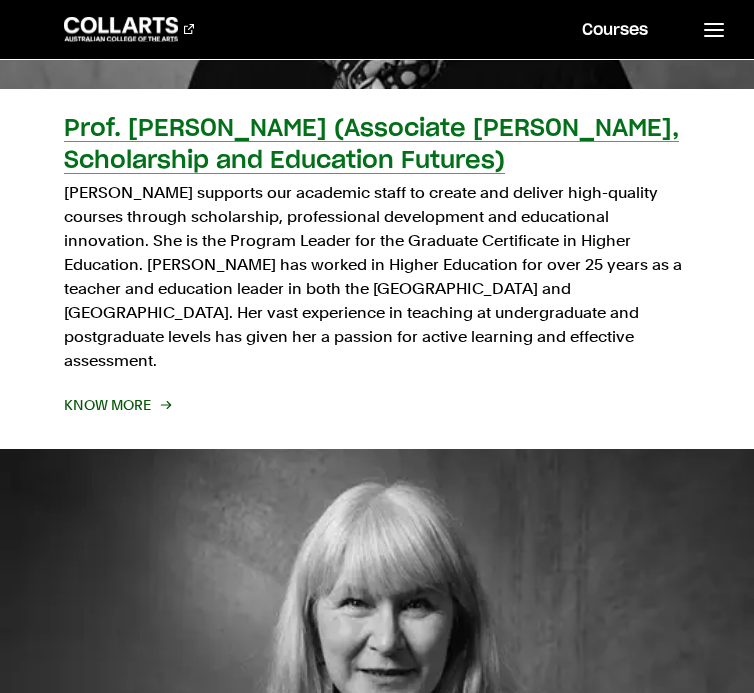 click on "Natasha supports our academic staff to create and deliver high-quality courses through scholarship, professional development and educational innovation. She is the Program Leader for the Graduate Certificate in Higher Education. Natasha has worked in Higher Education for over 25 years as a teacher and education leader in both the UK and Australia. Her vast experience in teaching at undergraduate and postgraduate levels has given her a passion for active learning and effective assessment." at bounding box center (377, 277) 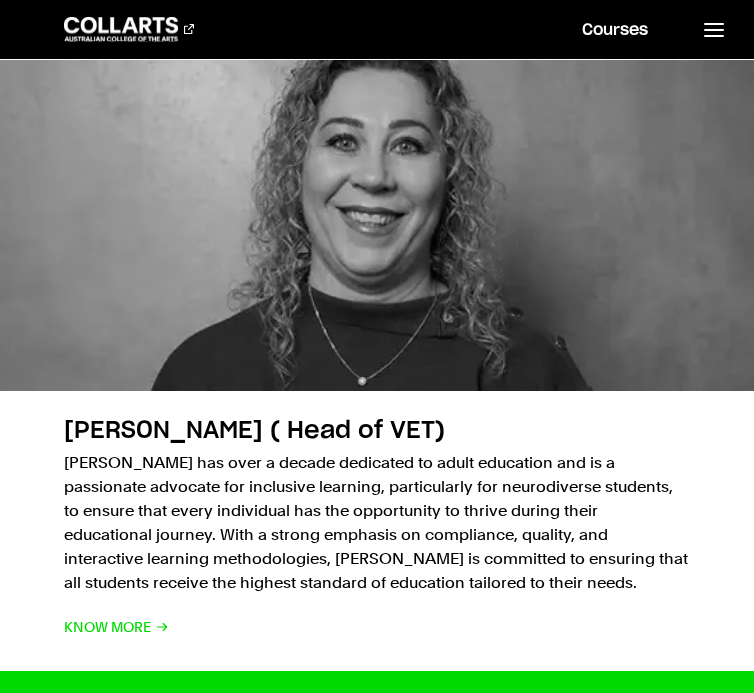 scroll, scrollTop: 11560, scrollLeft: 0, axis: vertical 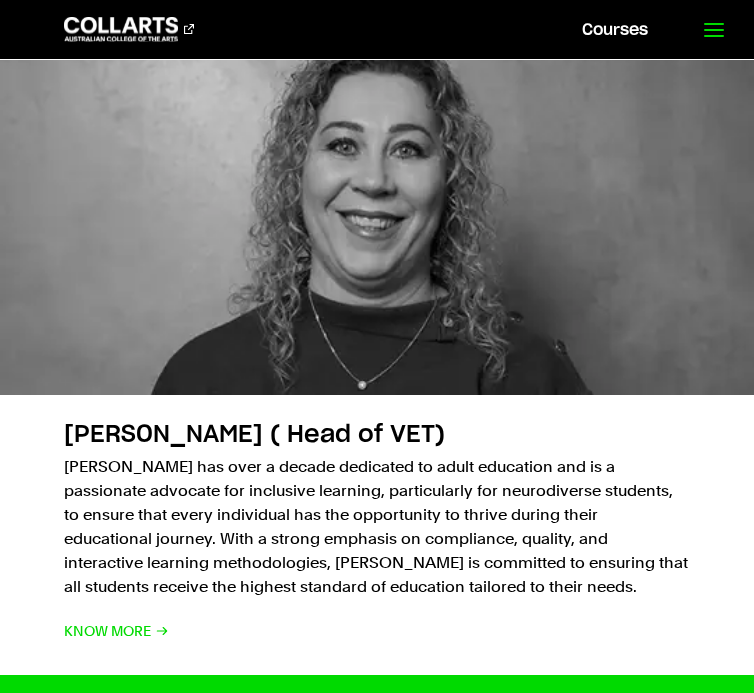 click 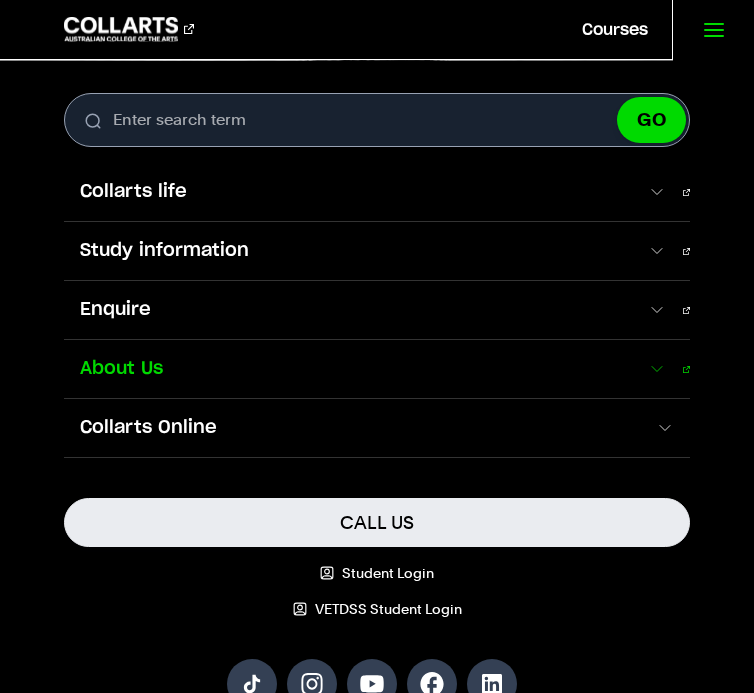 click at bounding box center (656, 369) 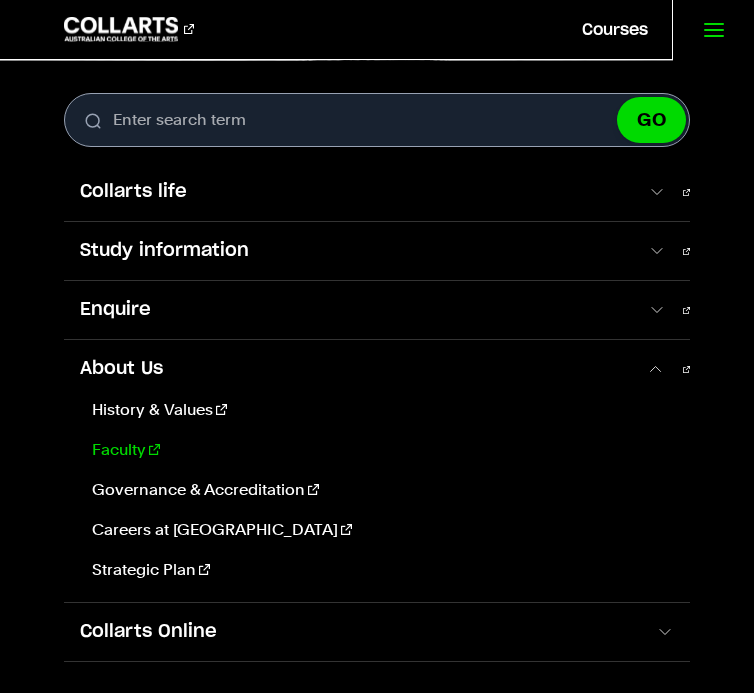 click on "Faculty" at bounding box center (379, 450) 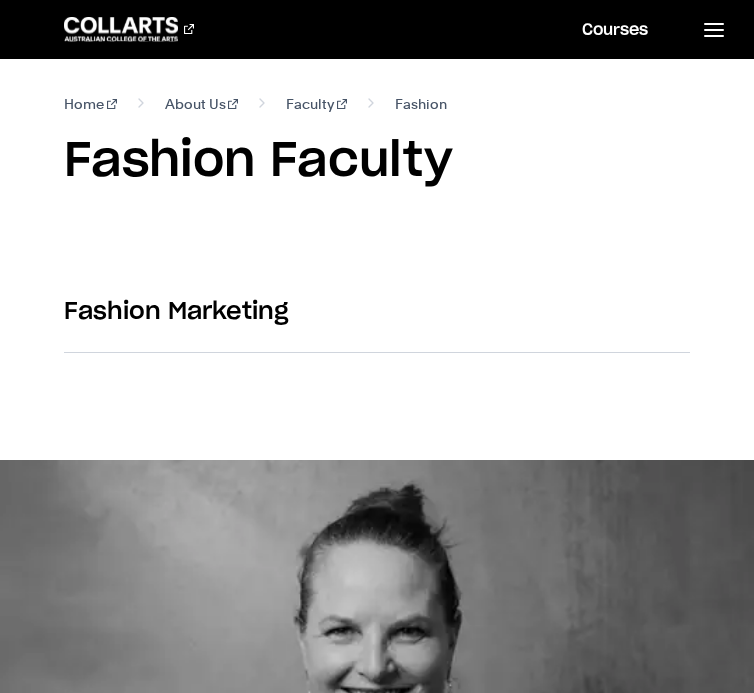 scroll, scrollTop: 0, scrollLeft: 0, axis: both 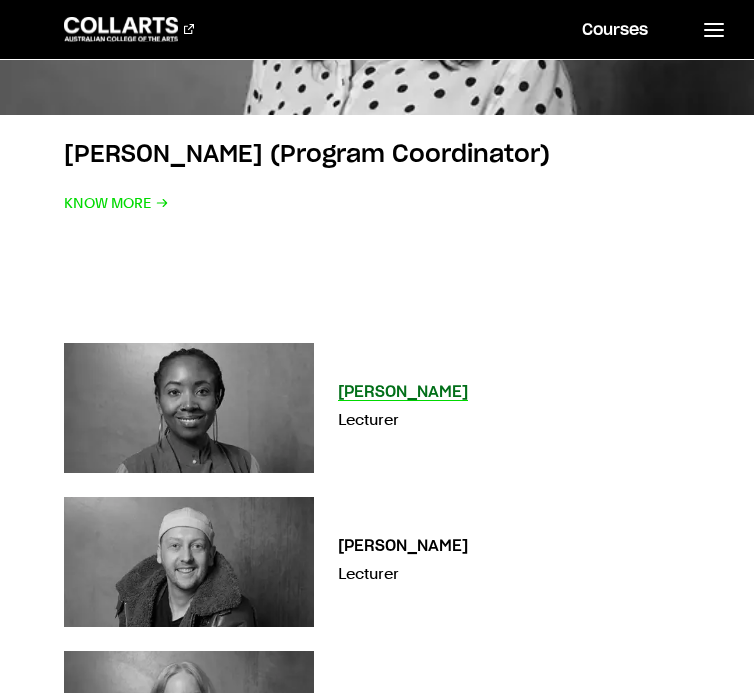 click on "[PERSON_NAME]" at bounding box center [403, 392] 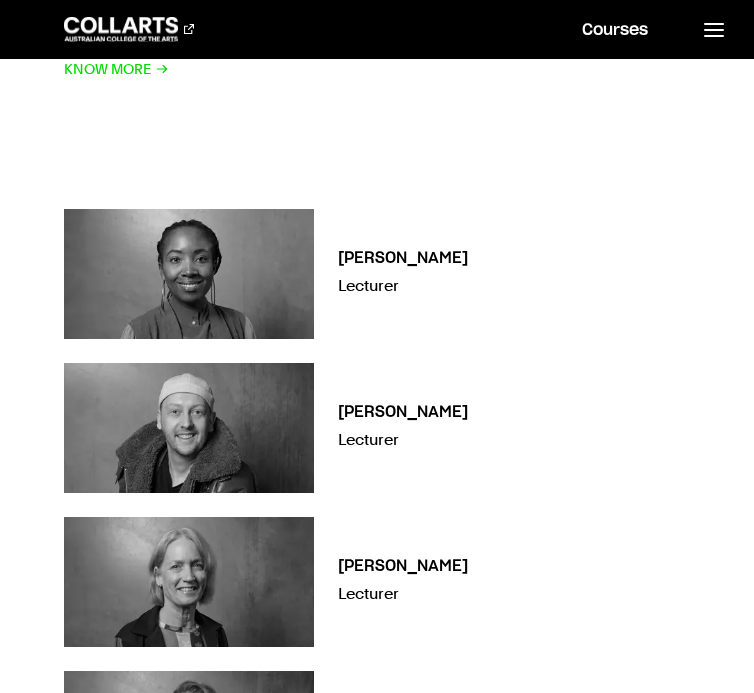 scroll, scrollTop: 2248, scrollLeft: 0, axis: vertical 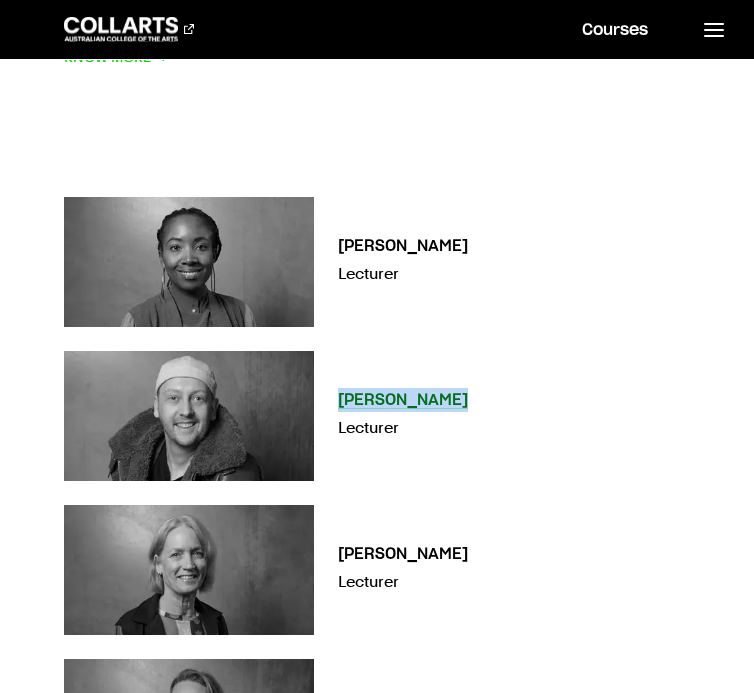 drag, startPoint x: 457, startPoint y: 375, endPoint x: 342, endPoint y: 375, distance: 115 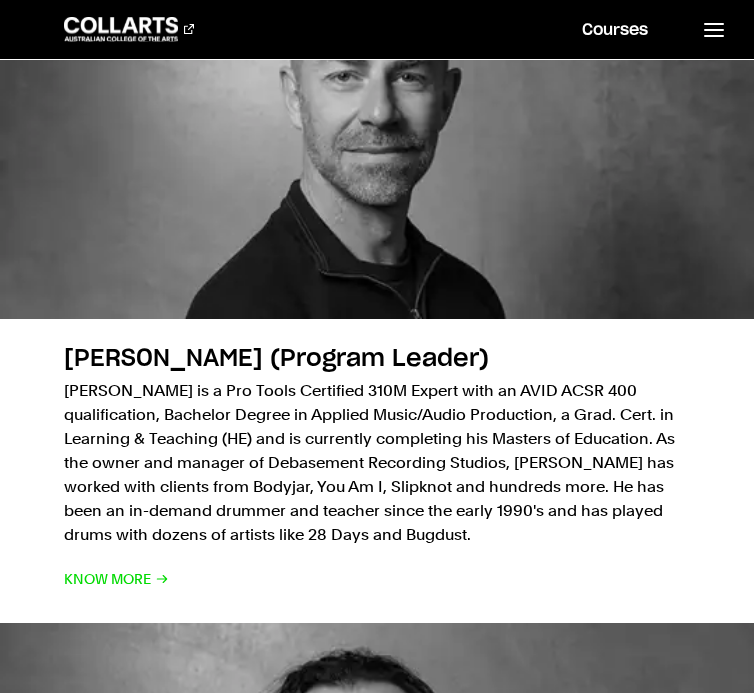 scroll, scrollTop: 634, scrollLeft: 0, axis: vertical 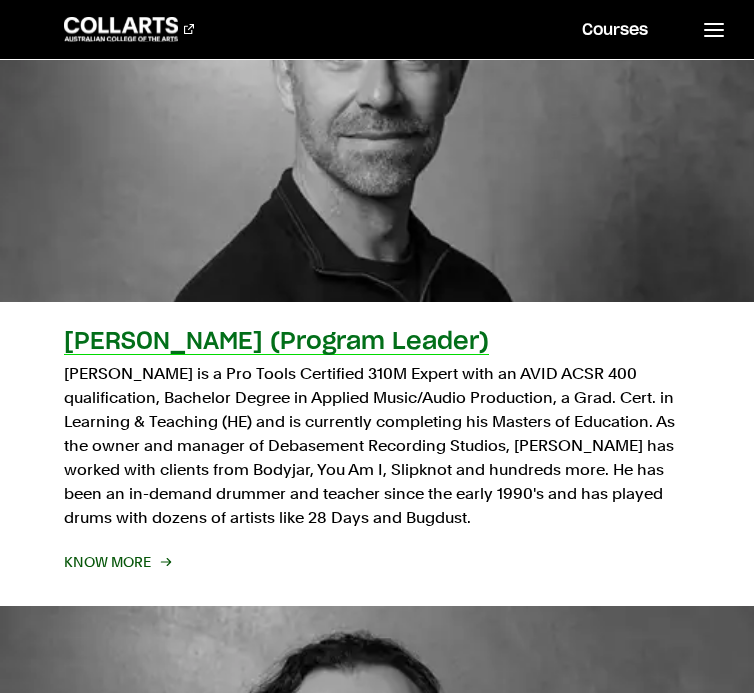 click on "Know More" at bounding box center (116, 562) 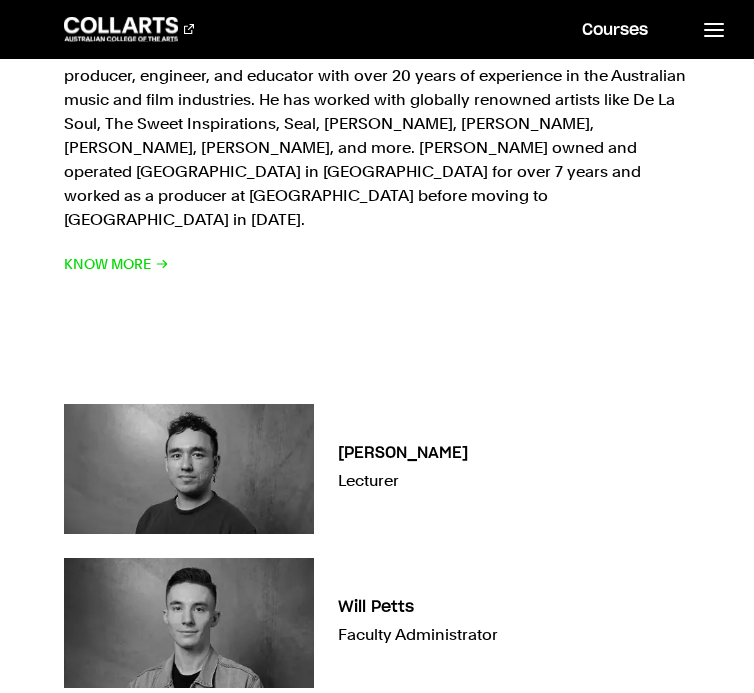 scroll, scrollTop: 1756, scrollLeft: 0, axis: vertical 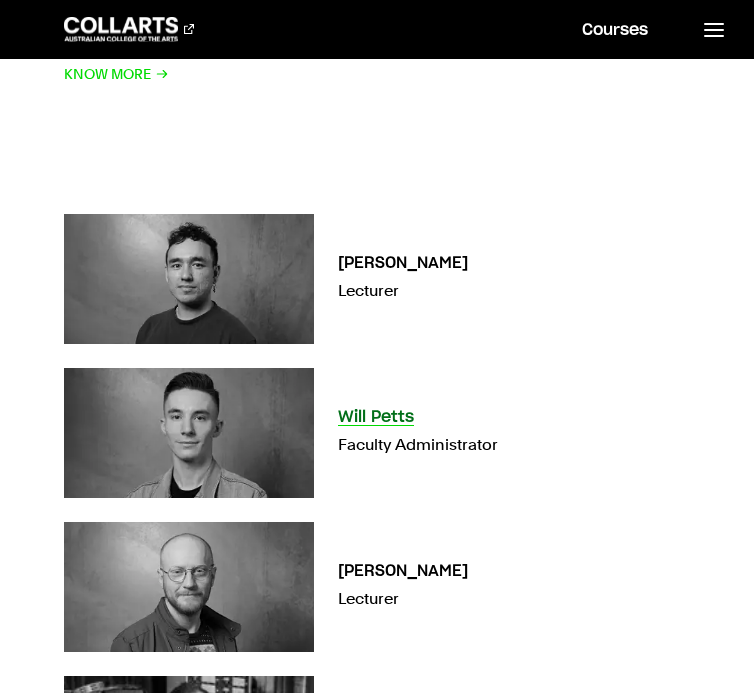 click on "Will Petts
Faculty Administrator
Know More" at bounding box center (514, 433) 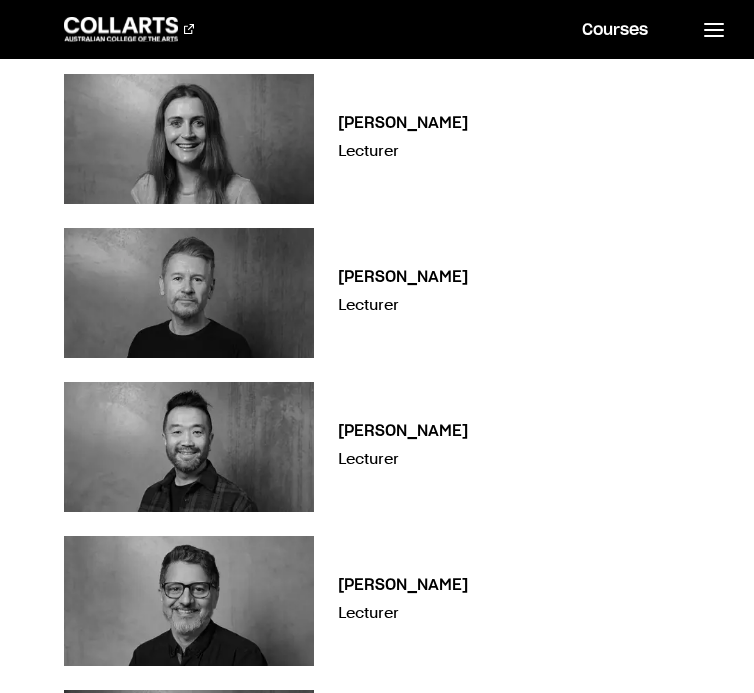 scroll, scrollTop: 8284, scrollLeft: 0, axis: vertical 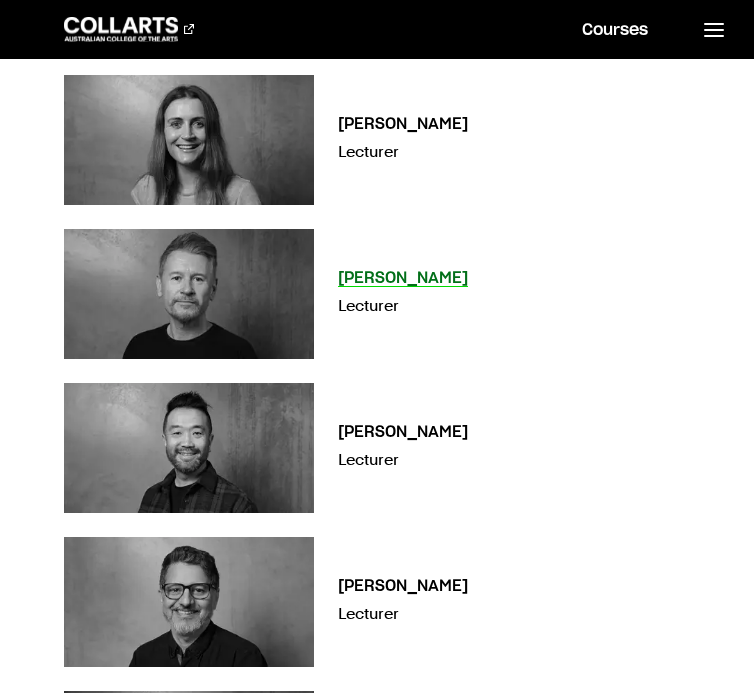 click on "Karl Lewis
Lecturer
Know More" at bounding box center (514, 294) 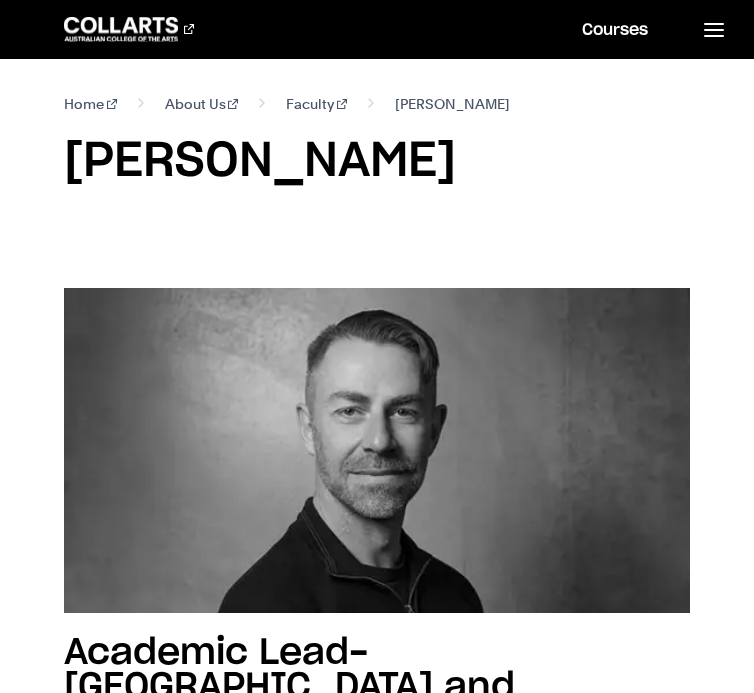 scroll, scrollTop: 0, scrollLeft: 0, axis: both 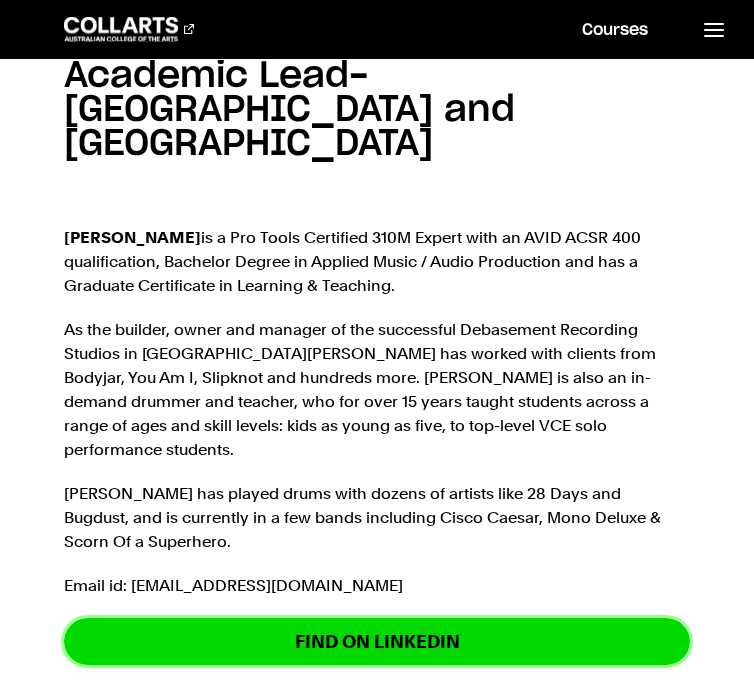 click on "FIND ON LINKEDIN" at bounding box center [377, 641] 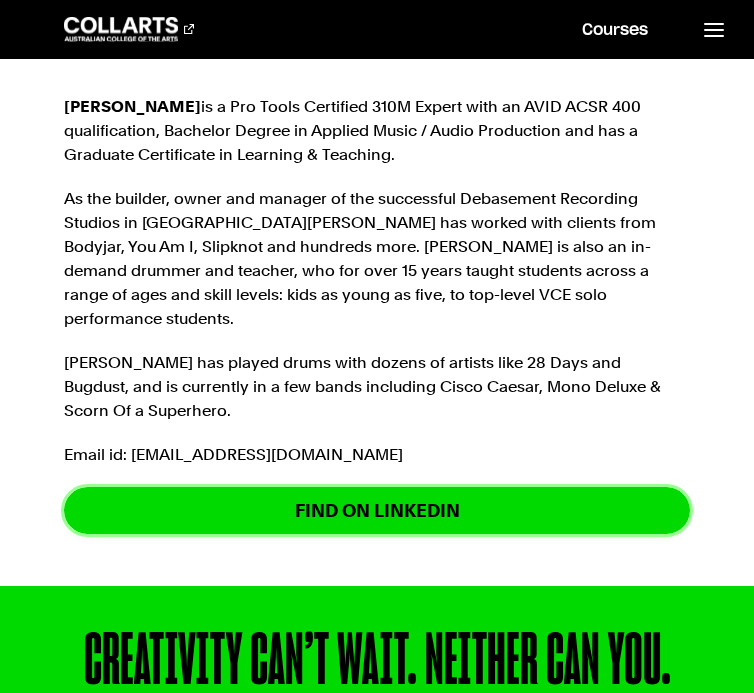 scroll, scrollTop: 662, scrollLeft: 0, axis: vertical 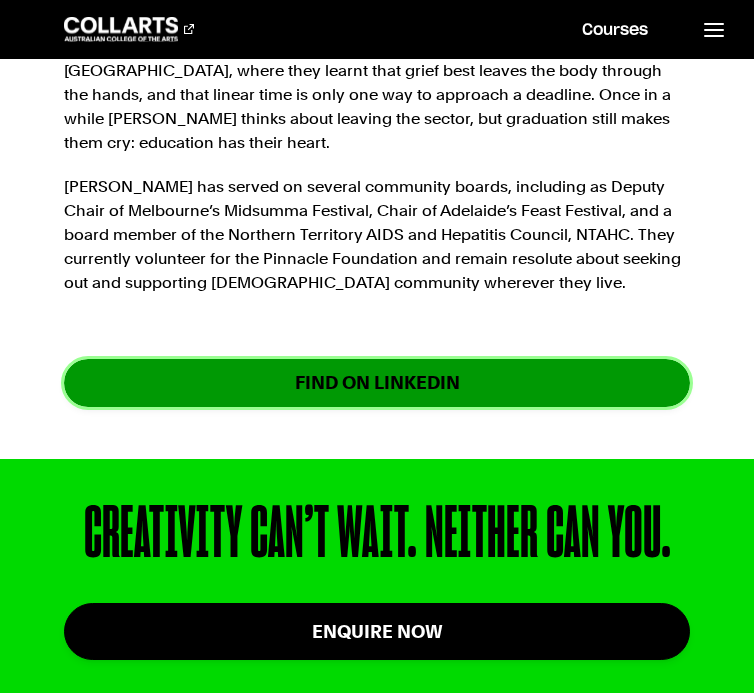 click on "FIND ON LINKEDIN" at bounding box center [377, 382] 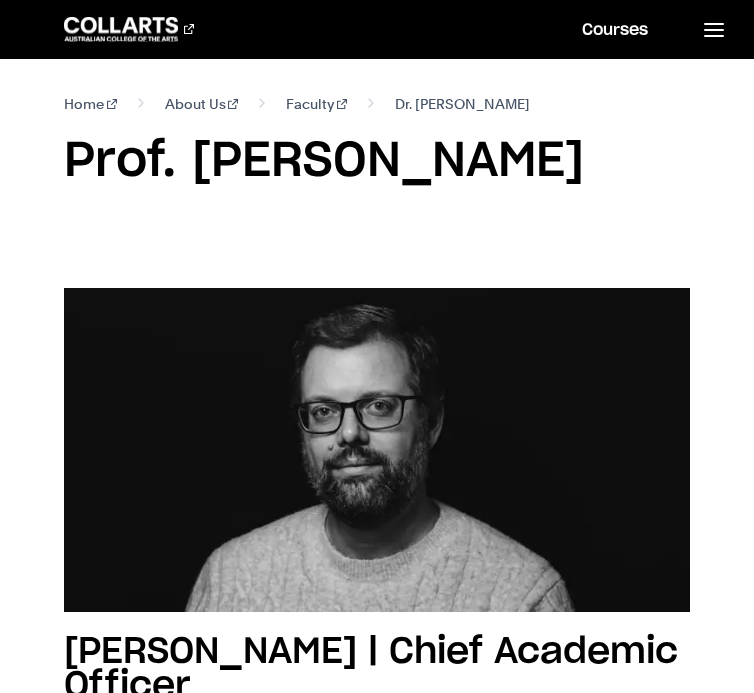 scroll, scrollTop: 0, scrollLeft: 0, axis: both 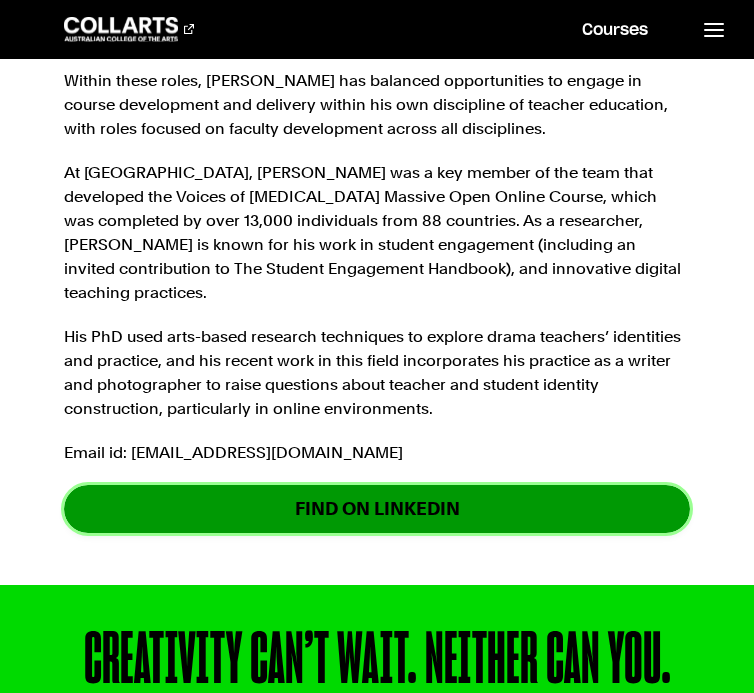 click on "FIND ON LINKEDIN" at bounding box center [377, 508] 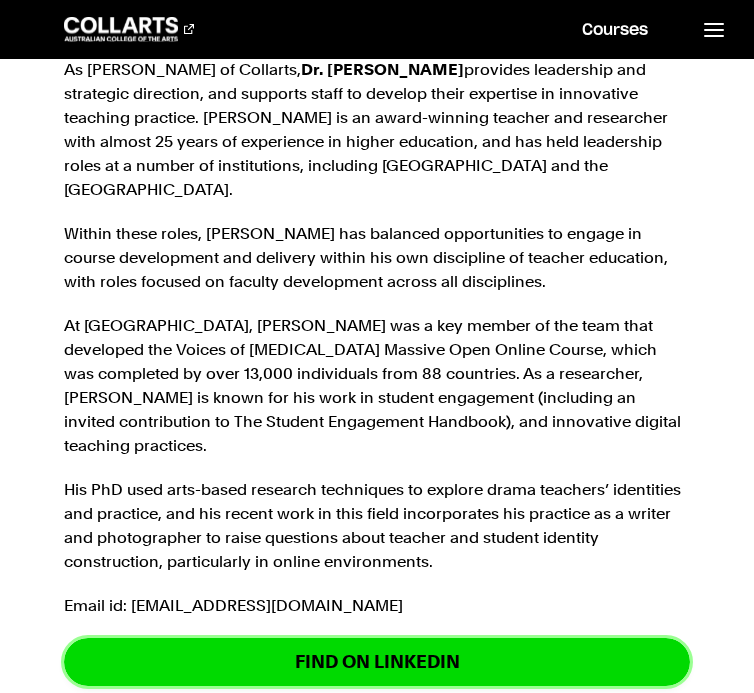 scroll, scrollTop: 703, scrollLeft: 0, axis: vertical 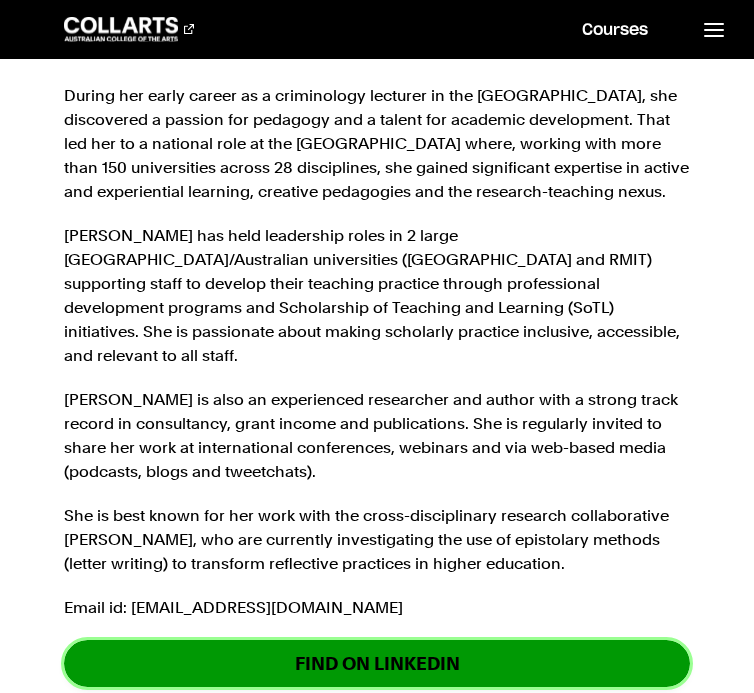 click on "FIND ON LINKEDIN" at bounding box center [377, 663] 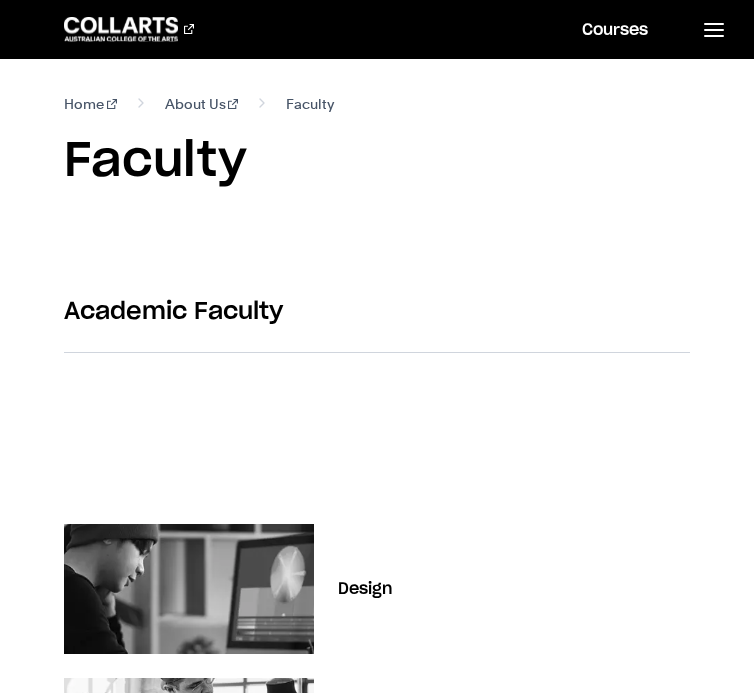 scroll, scrollTop: 0, scrollLeft: 0, axis: both 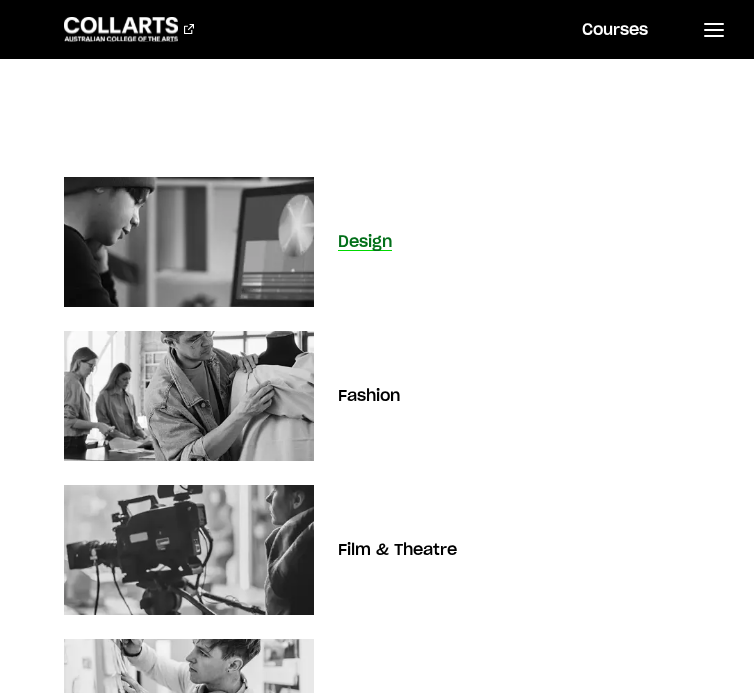 click at bounding box center (189, 241) 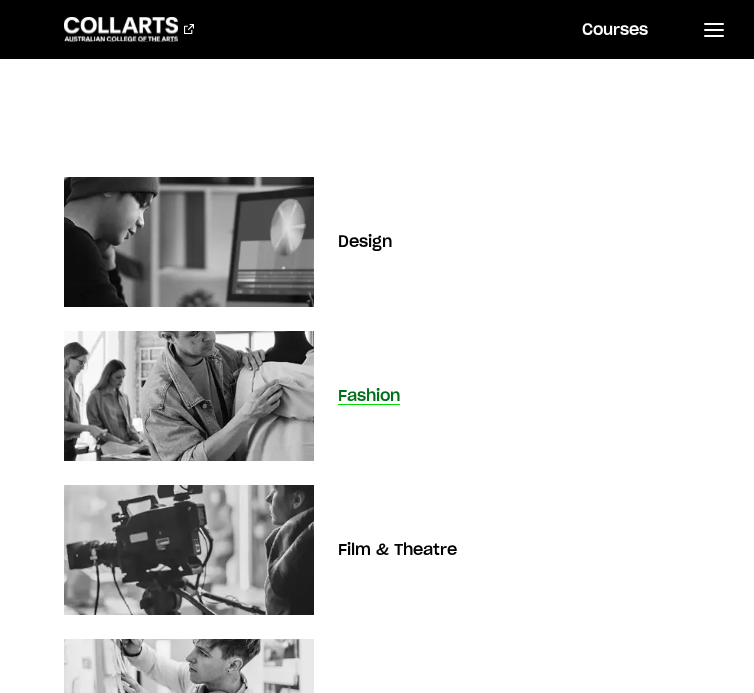 click at bounding box center [189, 396] 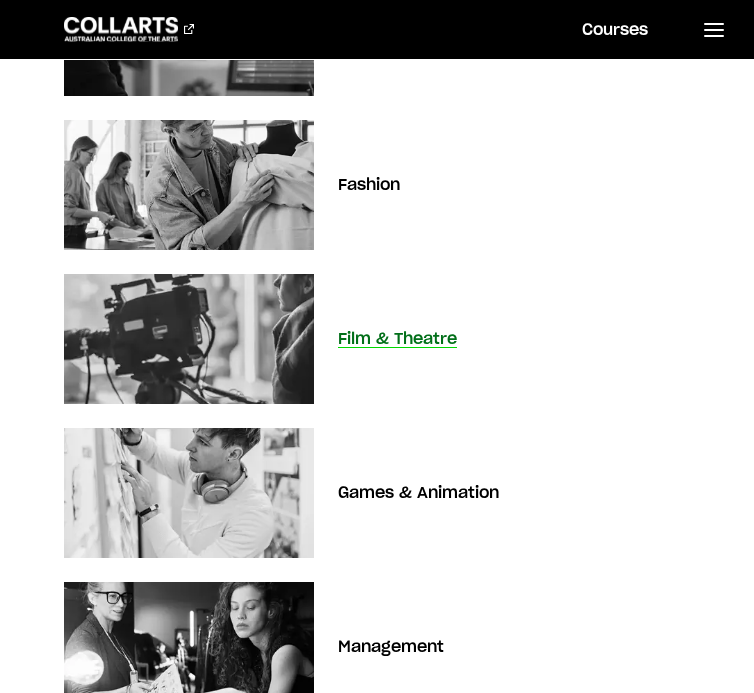 scroll, scrollTop: 555, scrollLeft: 0, axis: vertical 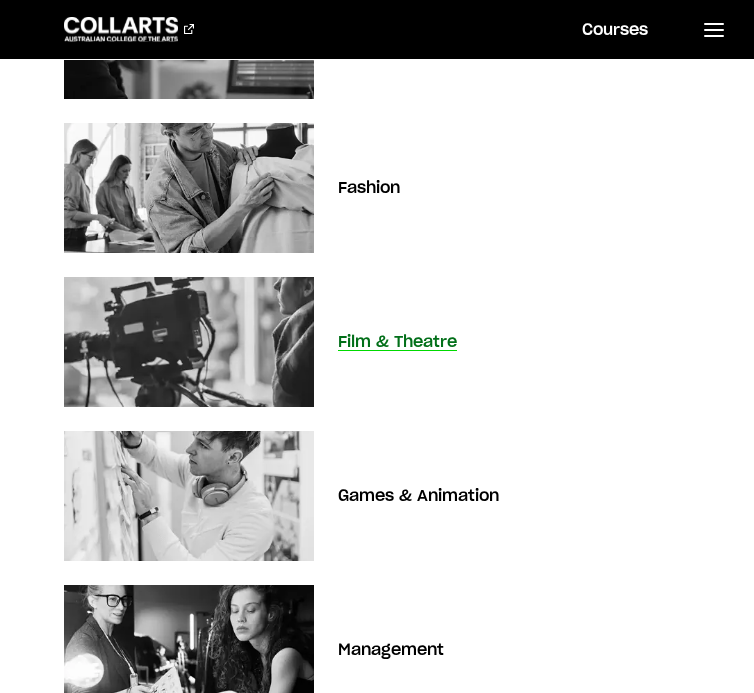 click at bounding box center [189, 342] 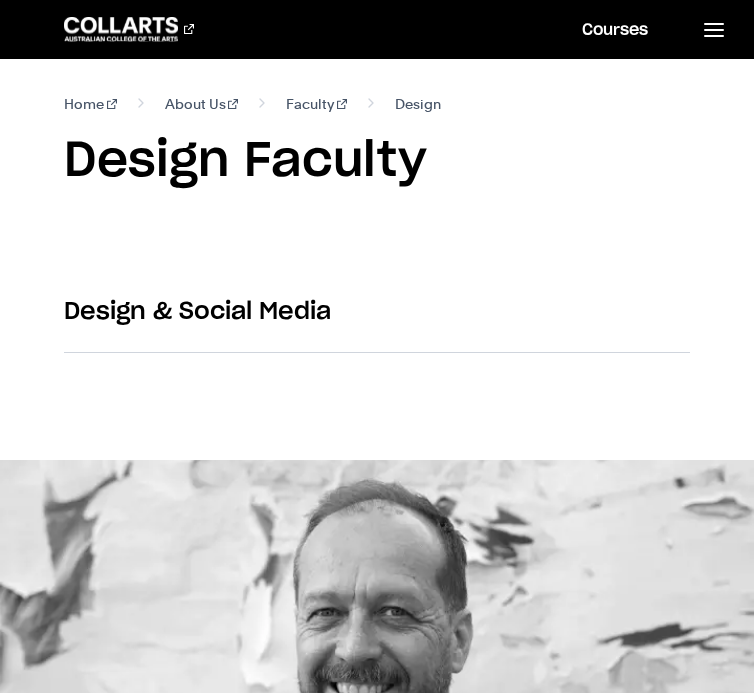 scroll, scrollTop: 0, scrollLeft: 0, axis: both 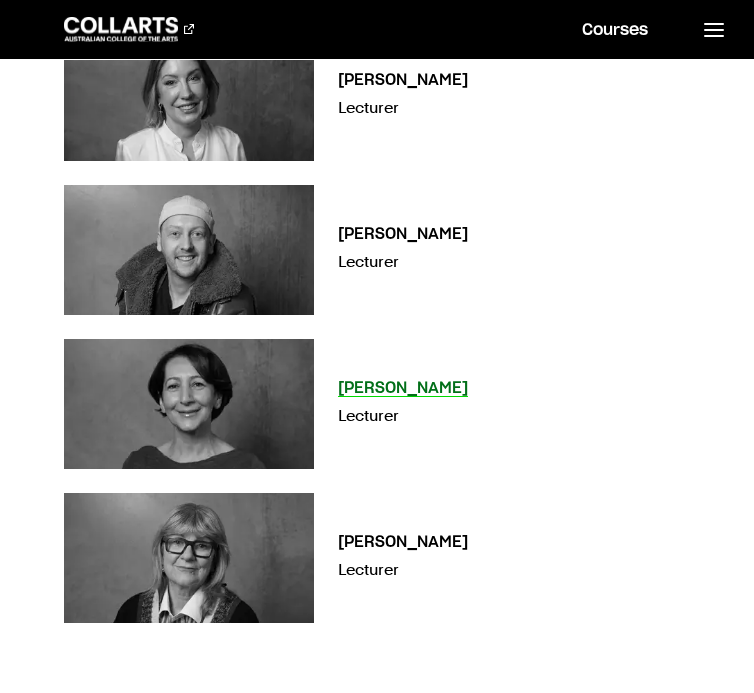 click at bounding box center [189, 403] 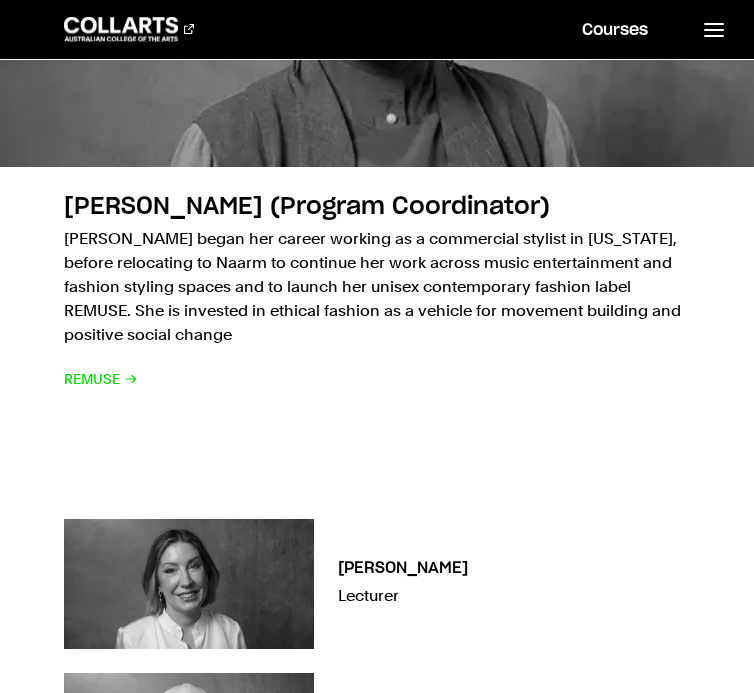 scroll, scrollTop: 4646, scrollLeft: 0, axis: vertical 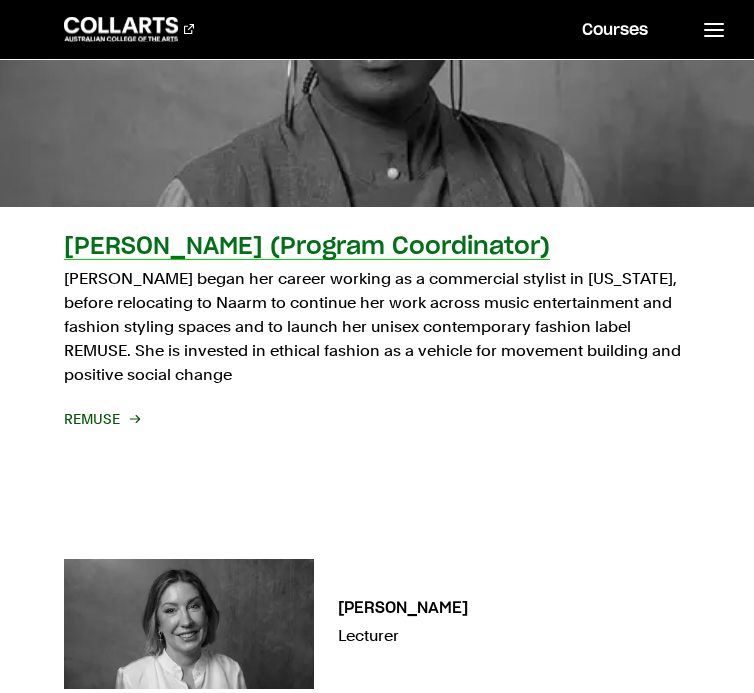 click on "Tamara Leacock (Program Coordinator)" at bounding box center (307, 247) 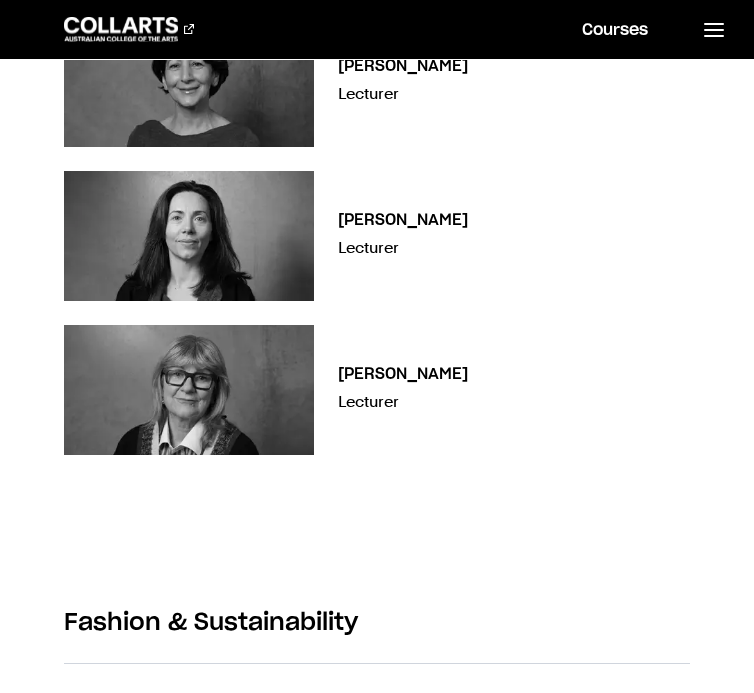 scroll, scrollTop: 3045, scrollLeft: 0, axis: vertical 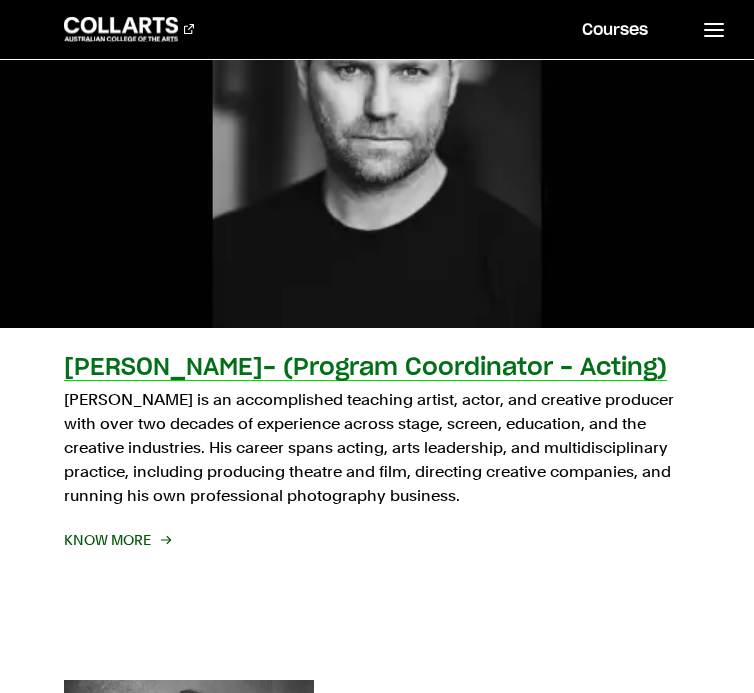 click on "[PERSON_NAME]- (Program Coordinator - Acting)
[PERSON_NAME] is an accomplished teaching artist, actor, and creative producer with over two decades of experience across stage, screen, education, and the creative industries. His career spans acting, arts leadership, and multidisciplinary practice, including producing theatre and film, directing creative companies, and running his own professional photography business.
Know More" at bounding box center [377, 244] 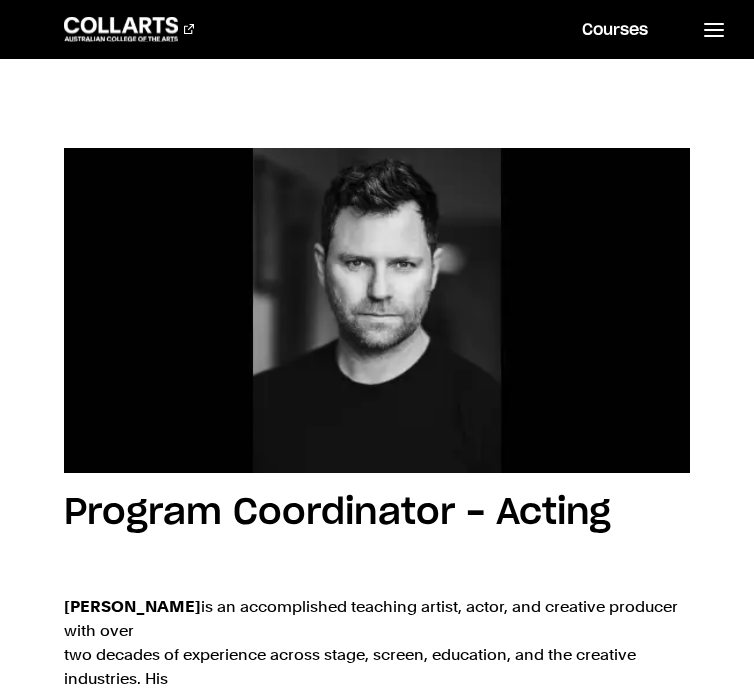 scroll, scrollTop: 402, scrollLeft: 0, axis: vertical 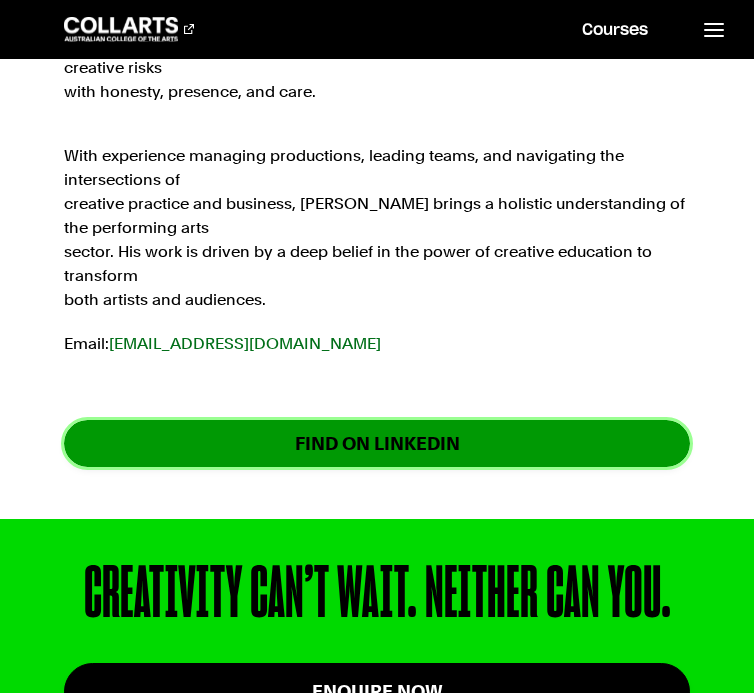 click on "FIND ON LINKEDIN" at bounding box center (377, 443) 